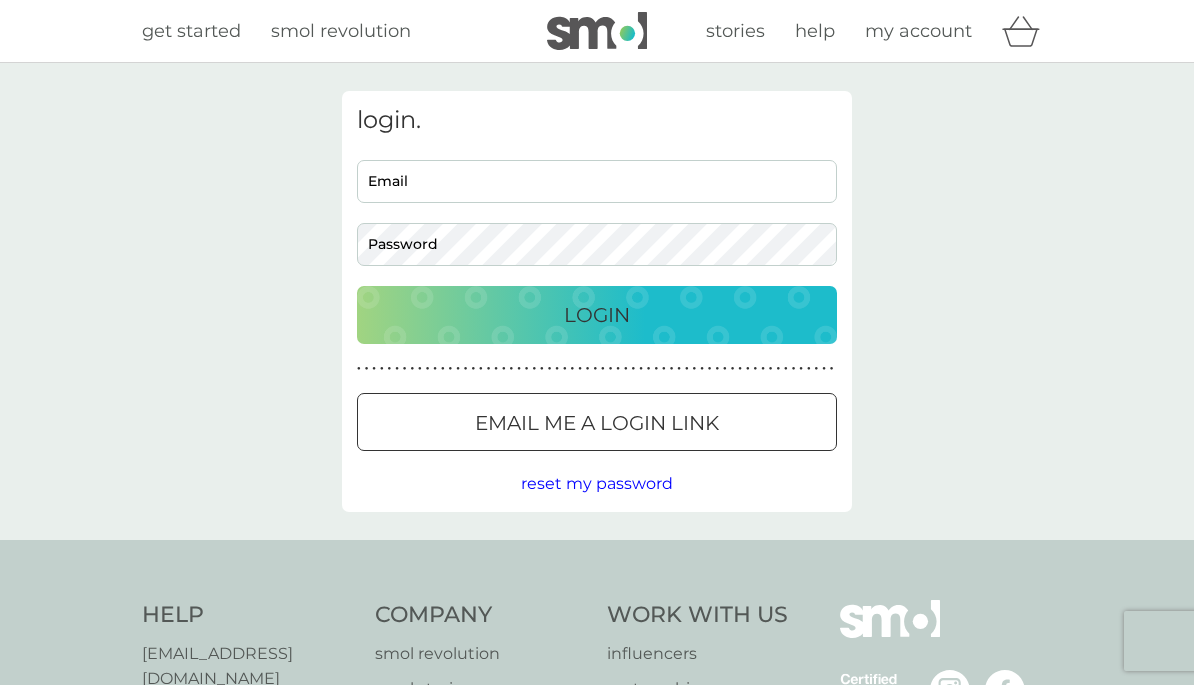 scroll, scrollTop: 0, scrollLeft: 0, axis: both 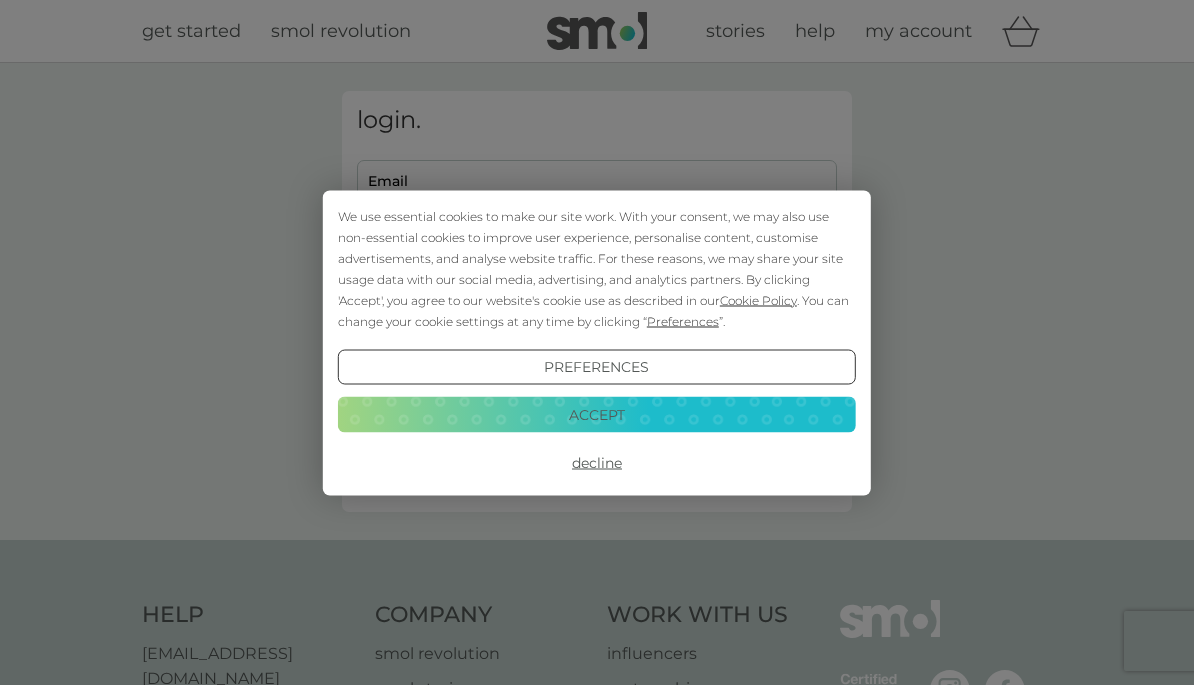 click on "Accept" at bounding box center (597, 415) 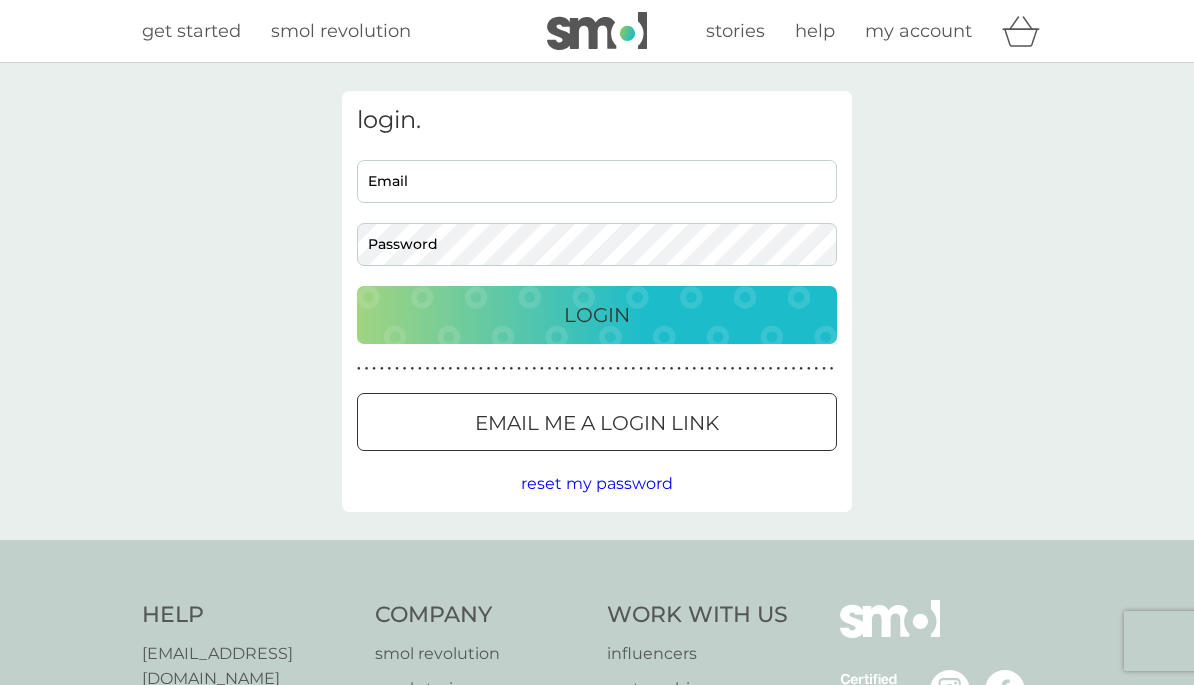 scroll, scrollTop: 0, scrollLeft: 0, axis: both 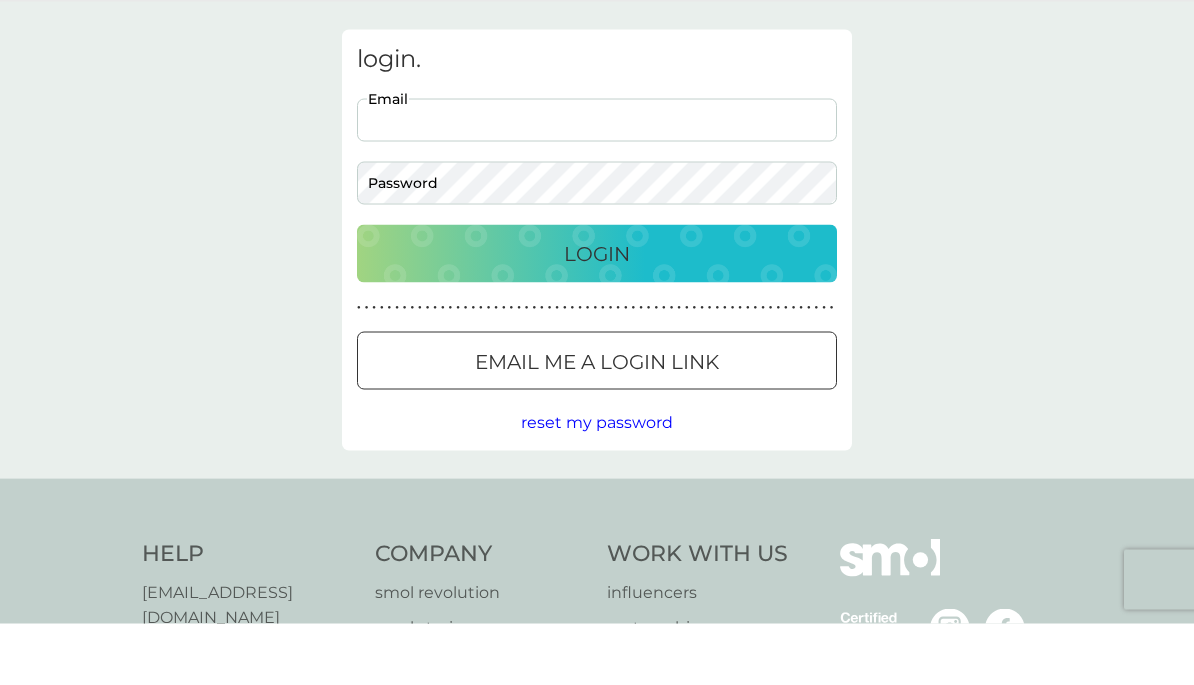 type on "[EMAIL_ADDRESS][PERSON_NAME][DOMAIN_NAME]" 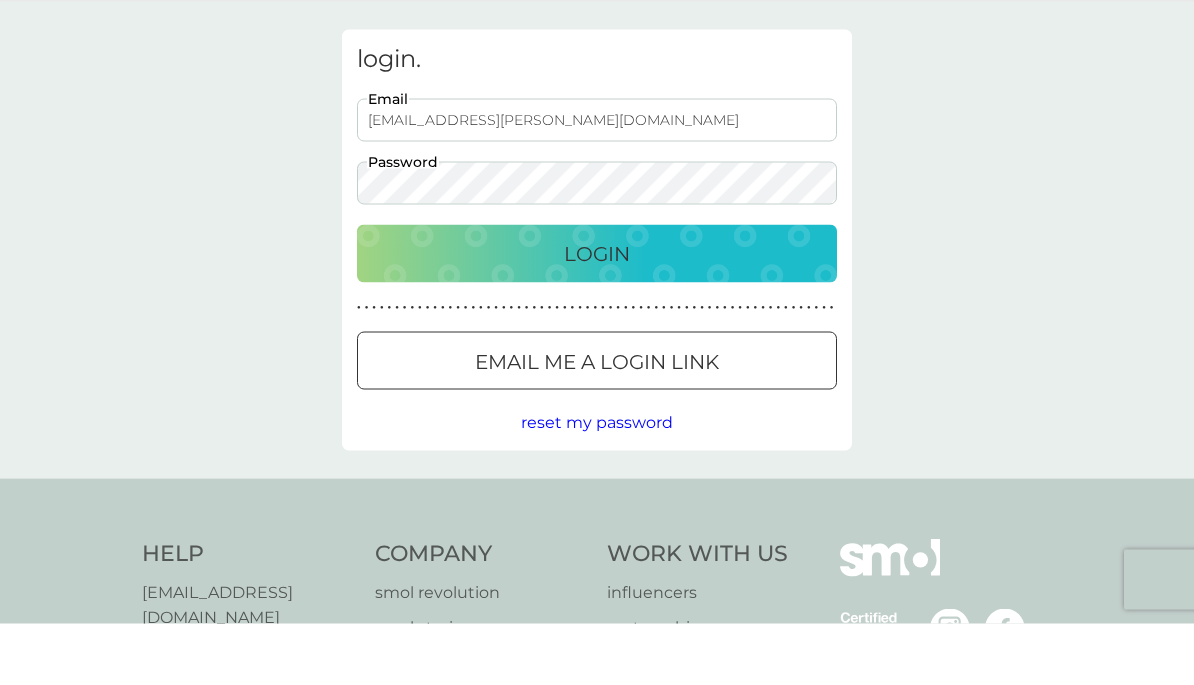 scroll, scrollTop: 62, scrollLeft: 0, axis: vertical 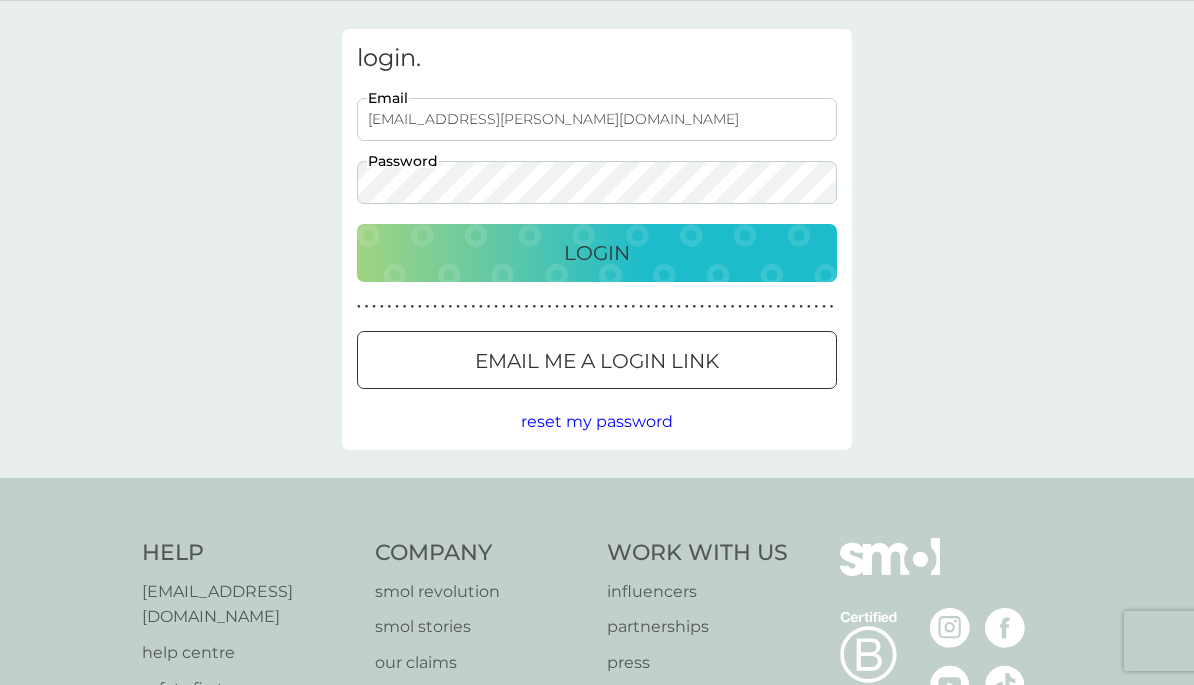 click on "Login" at bounding box center [597, 253] 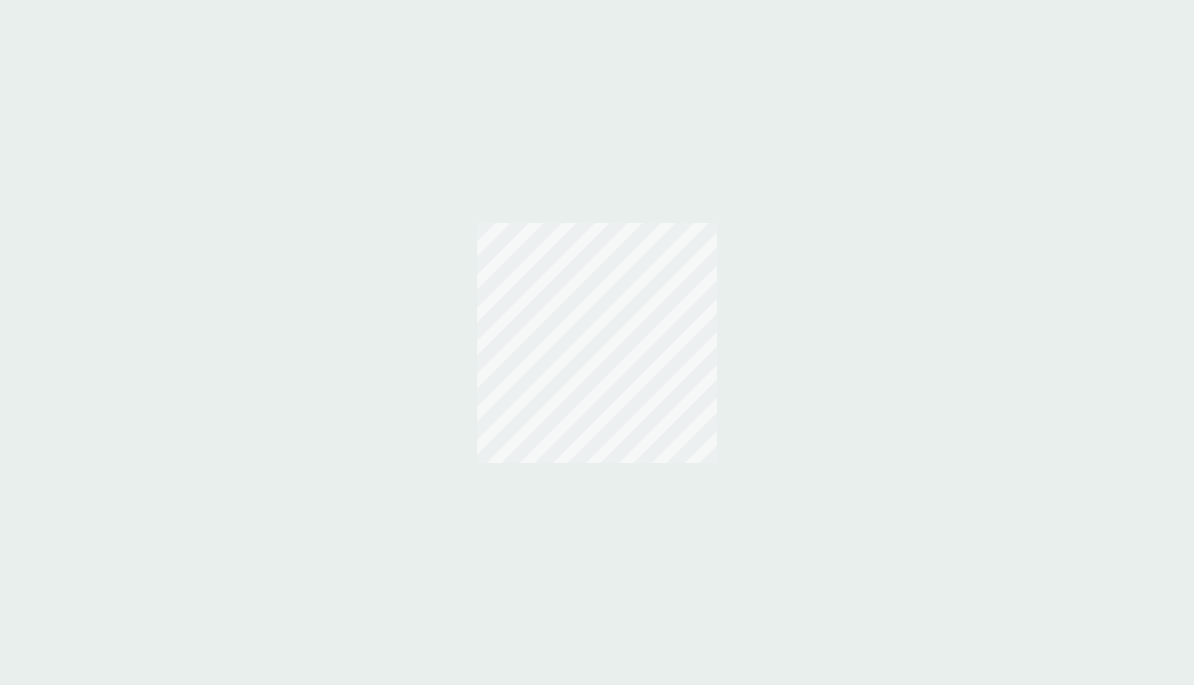 scroll, scrollTop: 0, scrollLeft: 0, axis: both 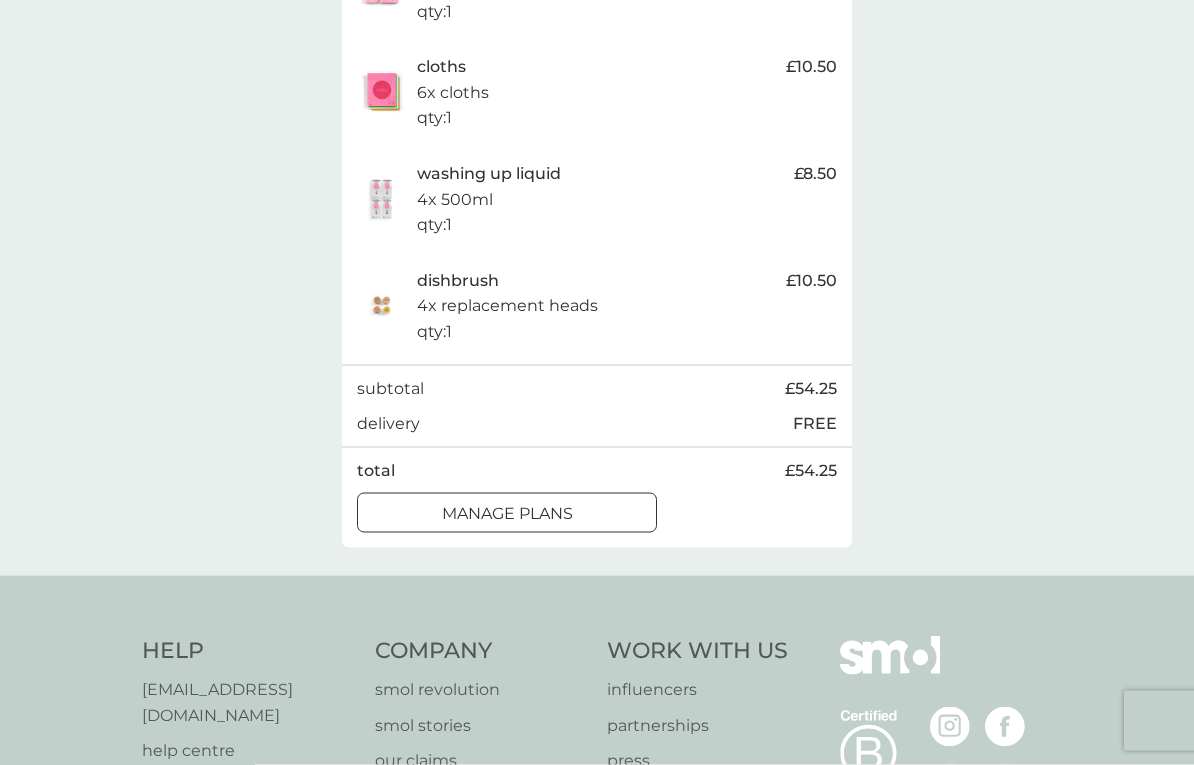click on "manage plans" at bounding box center (507, 514) 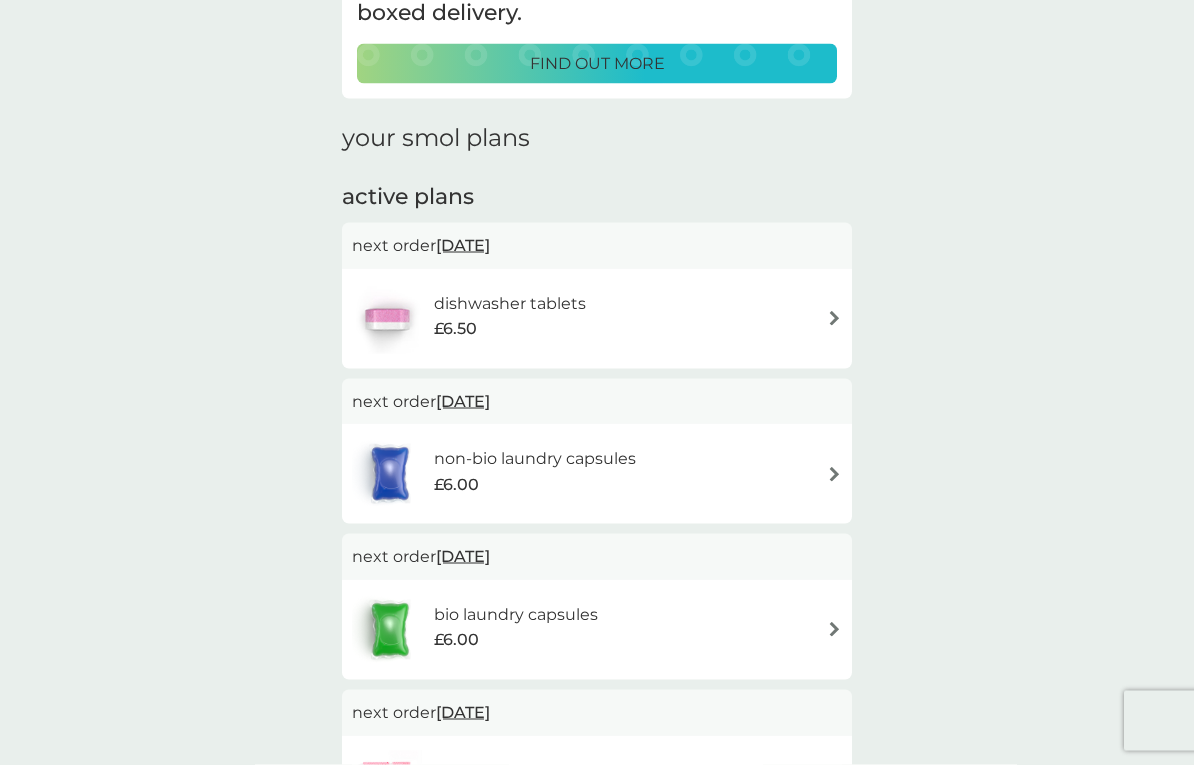 scroll, scrollTop: 195, scrollLeft: 0, axis: vertical 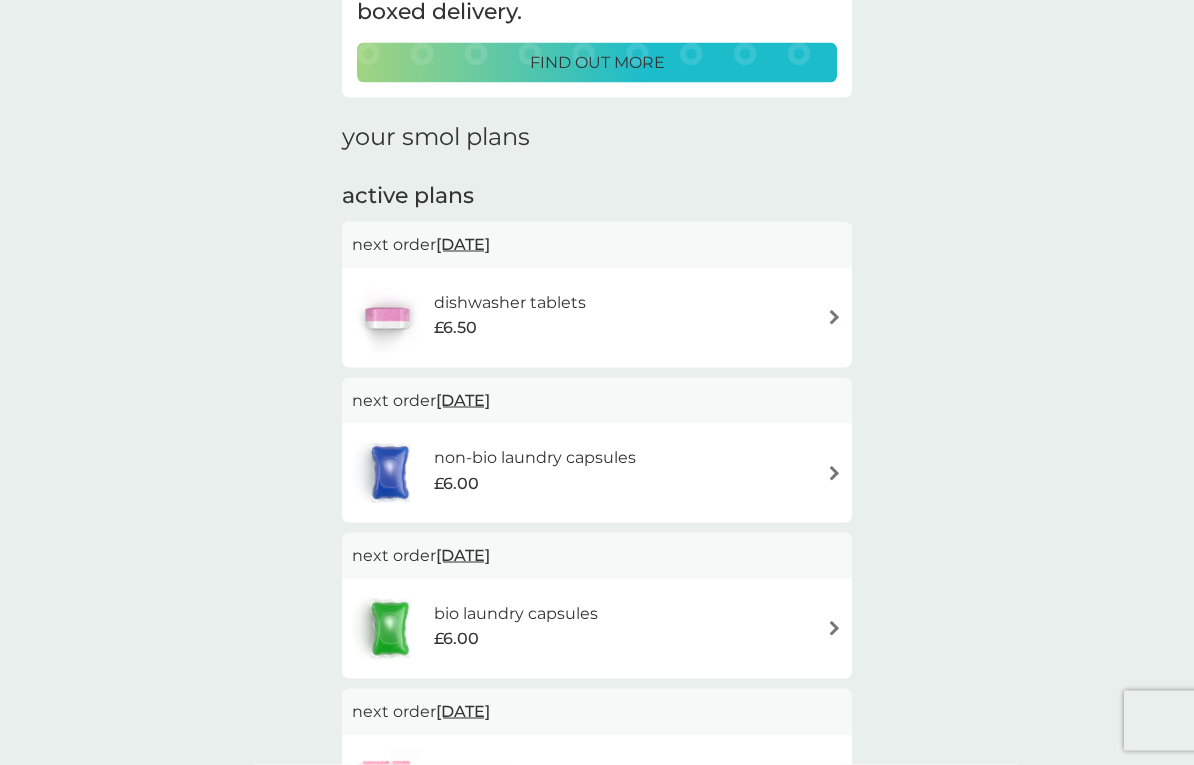 click on "dishwasher tablets £6.50" at bounding box center (597, 318) 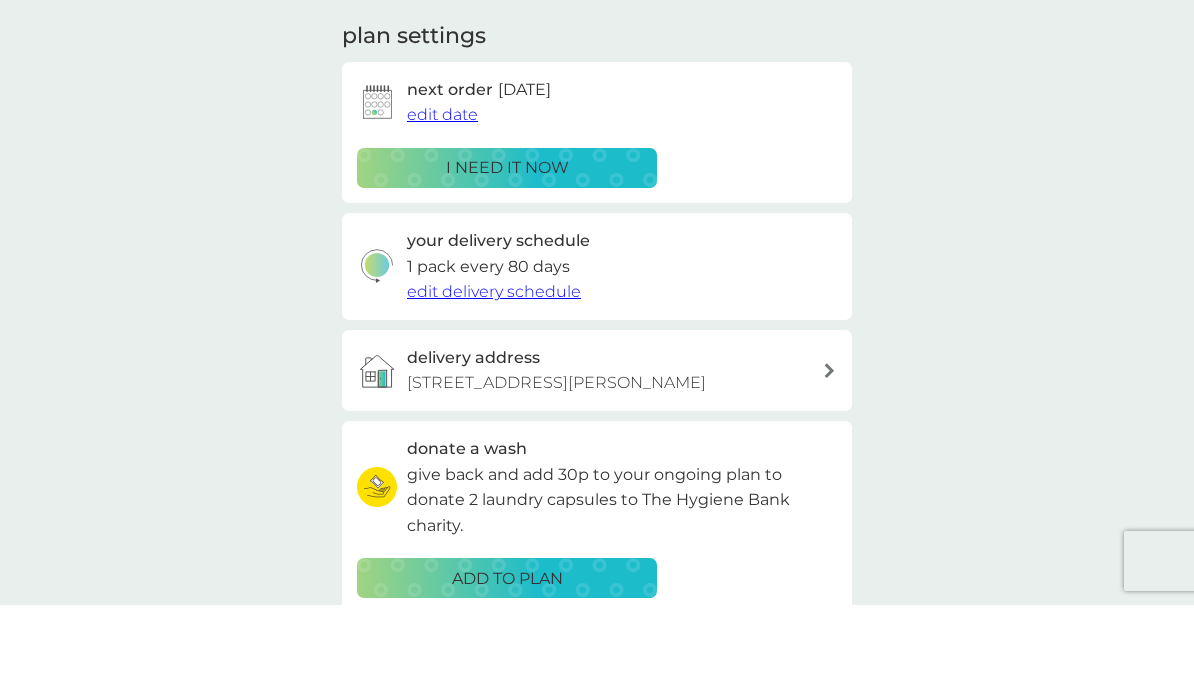 scroll, scrollTop: 0, scrollLeft: 0, axis: both 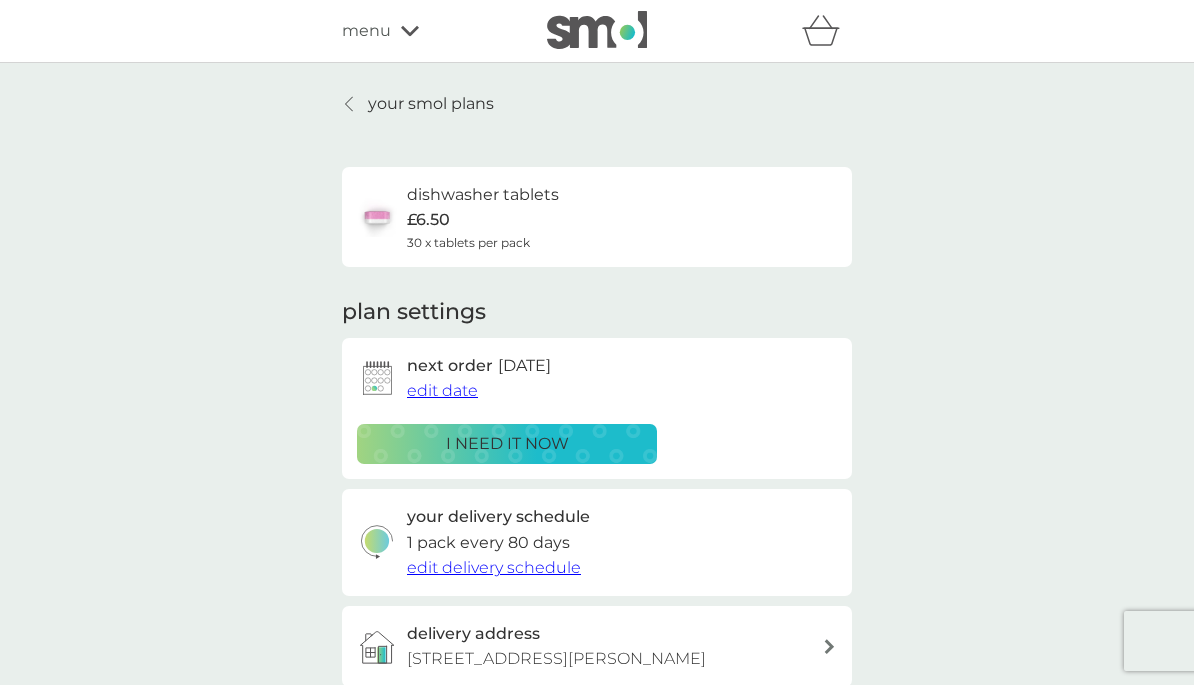click on "edit date" at bounding box center (442, 390) 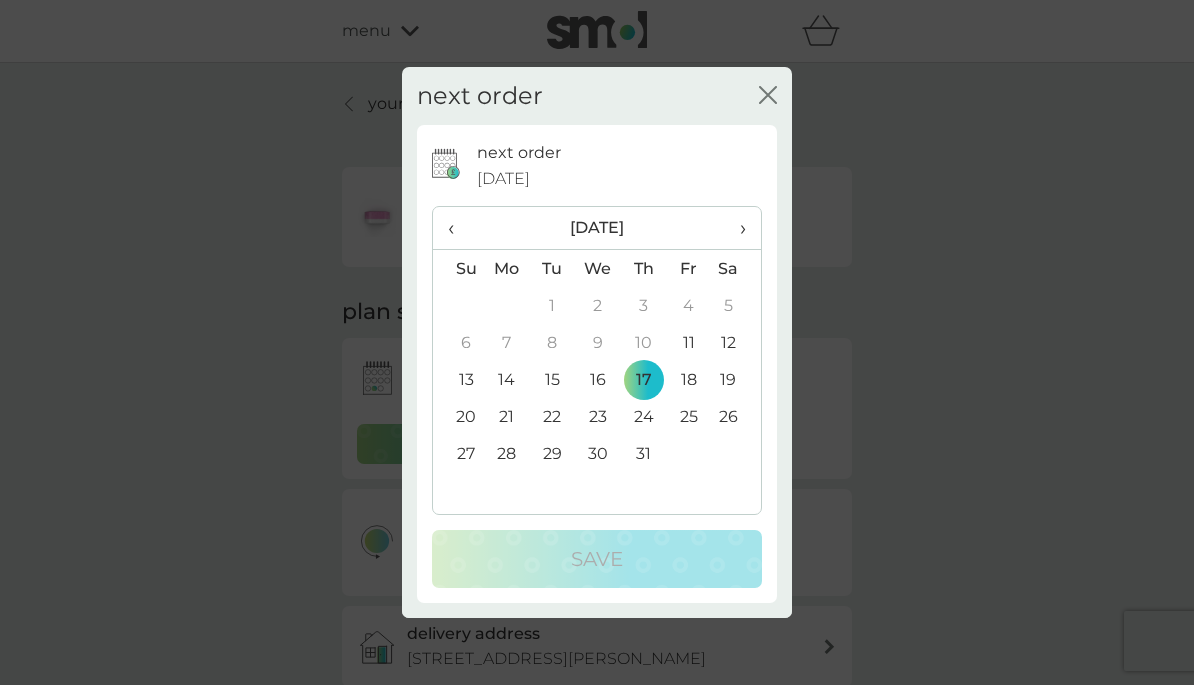 click on "›" at bounding box center (736, 228) 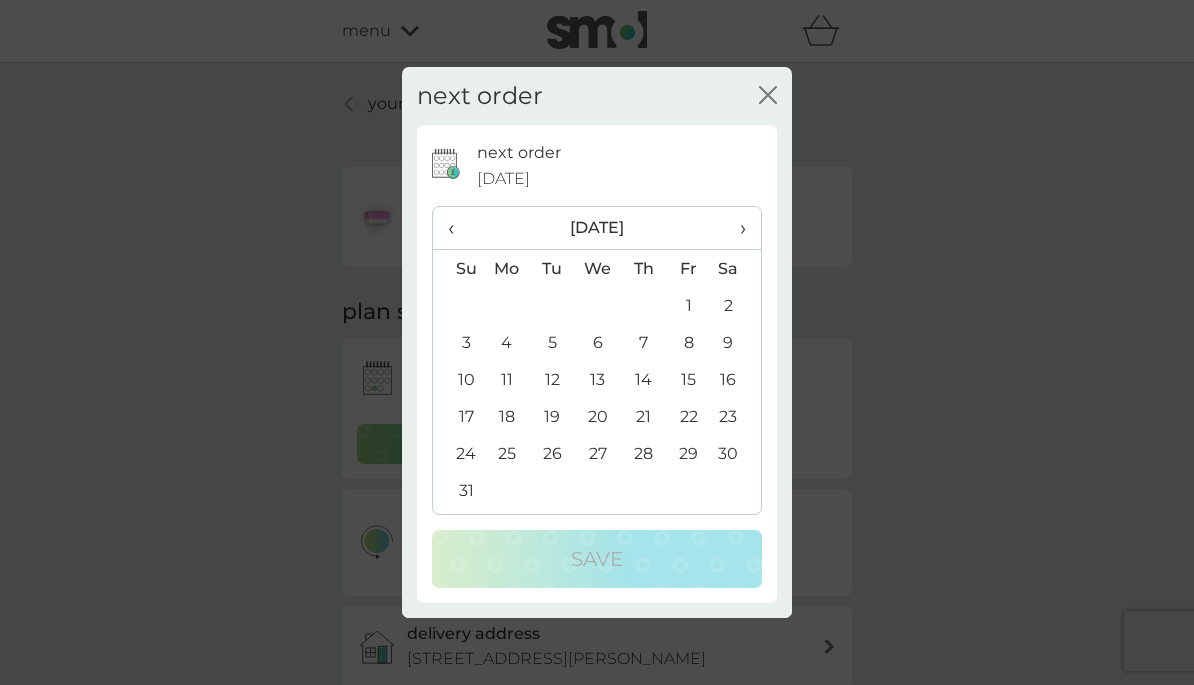 click on "›" at bounding box center (736, 228) 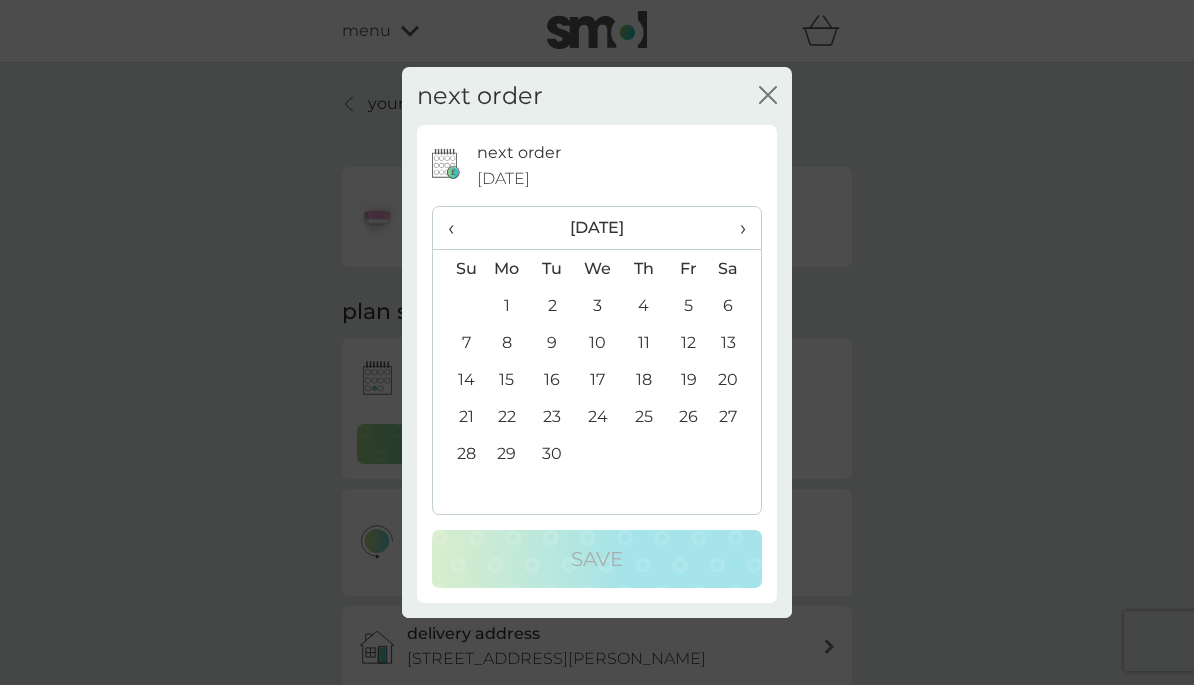 click on "›" at bounding box center [736, 228] 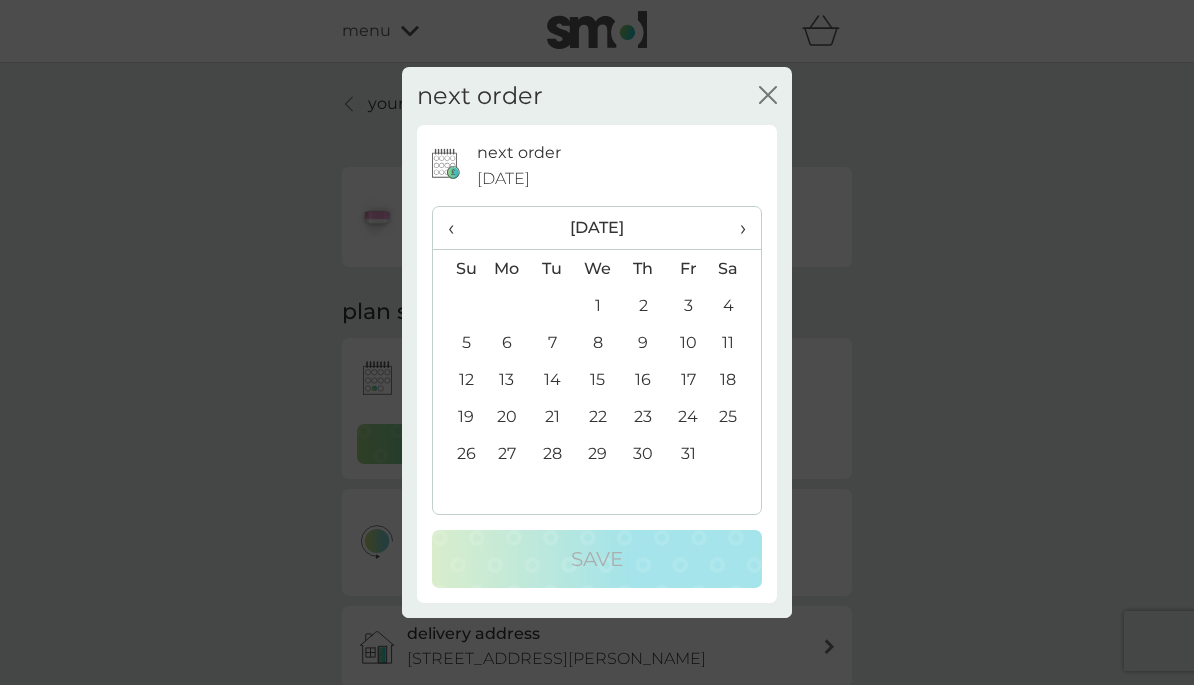 click on "›" at bounding box center [736, 228] 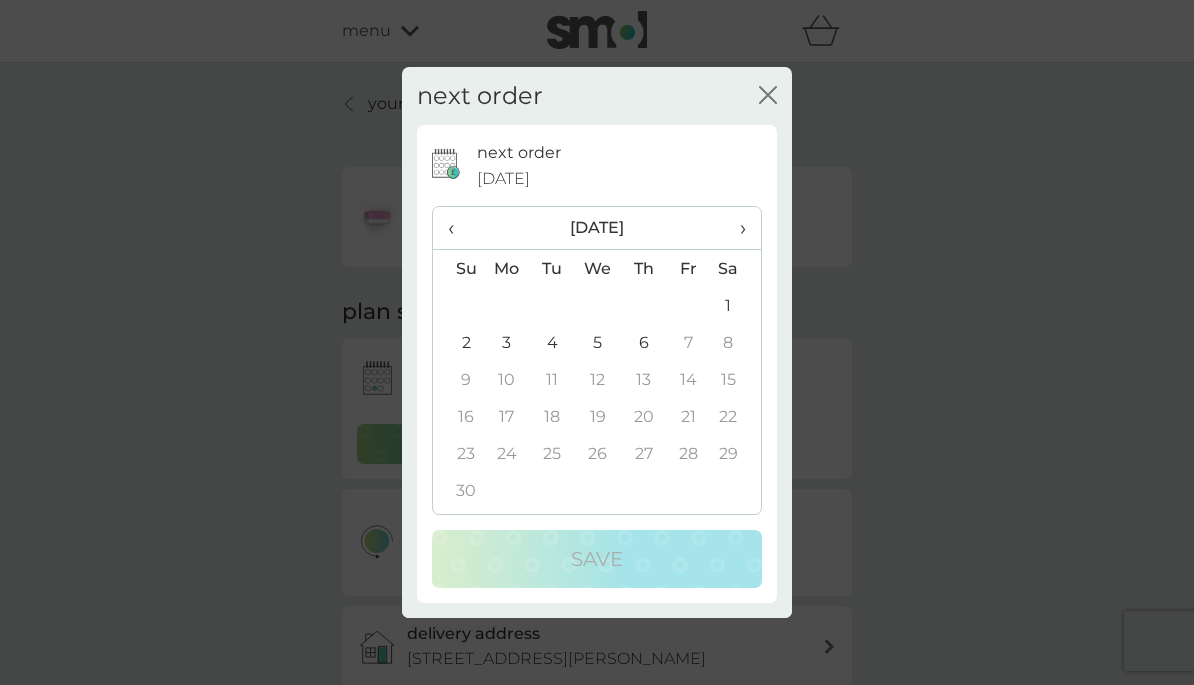 click on "‹" at bounding box center [458, 228] 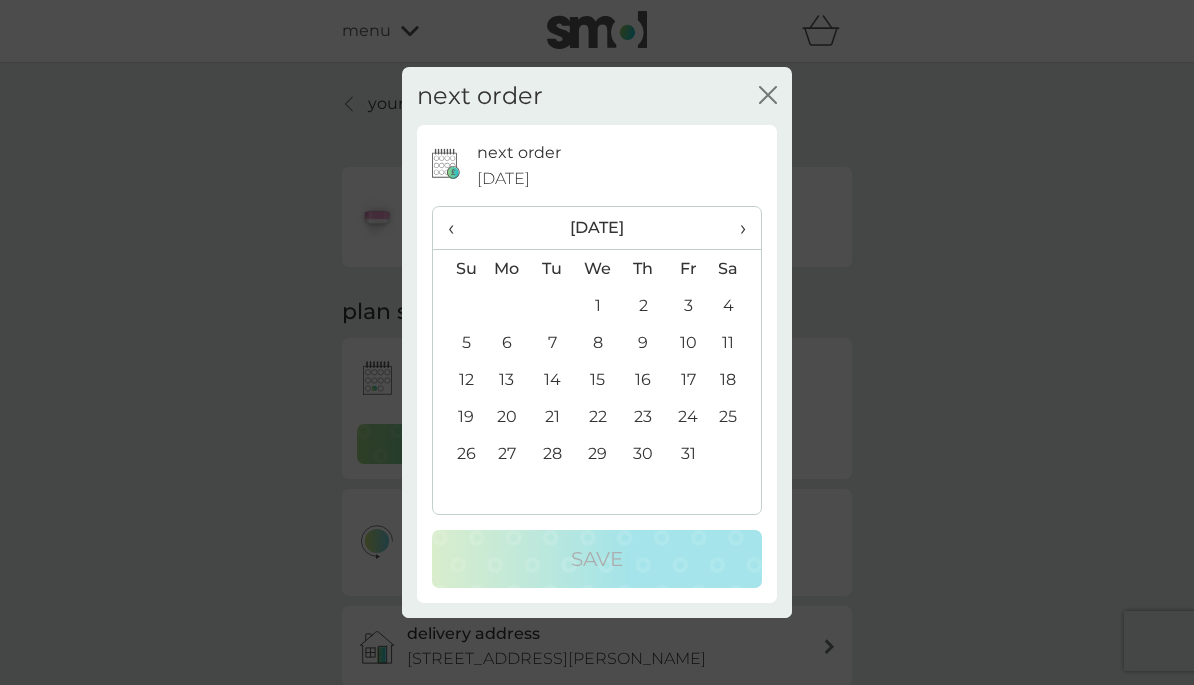 click on "‹" at bounding box center [458, 228] 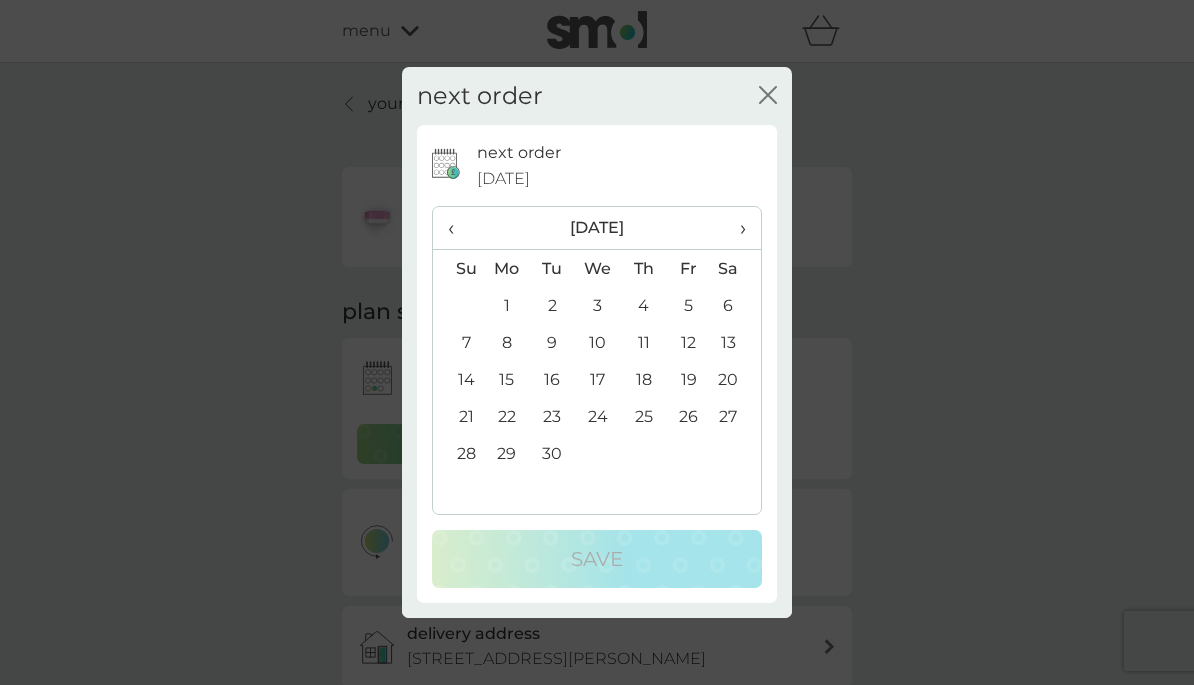 click on "26" at bounding box center (688, 416) 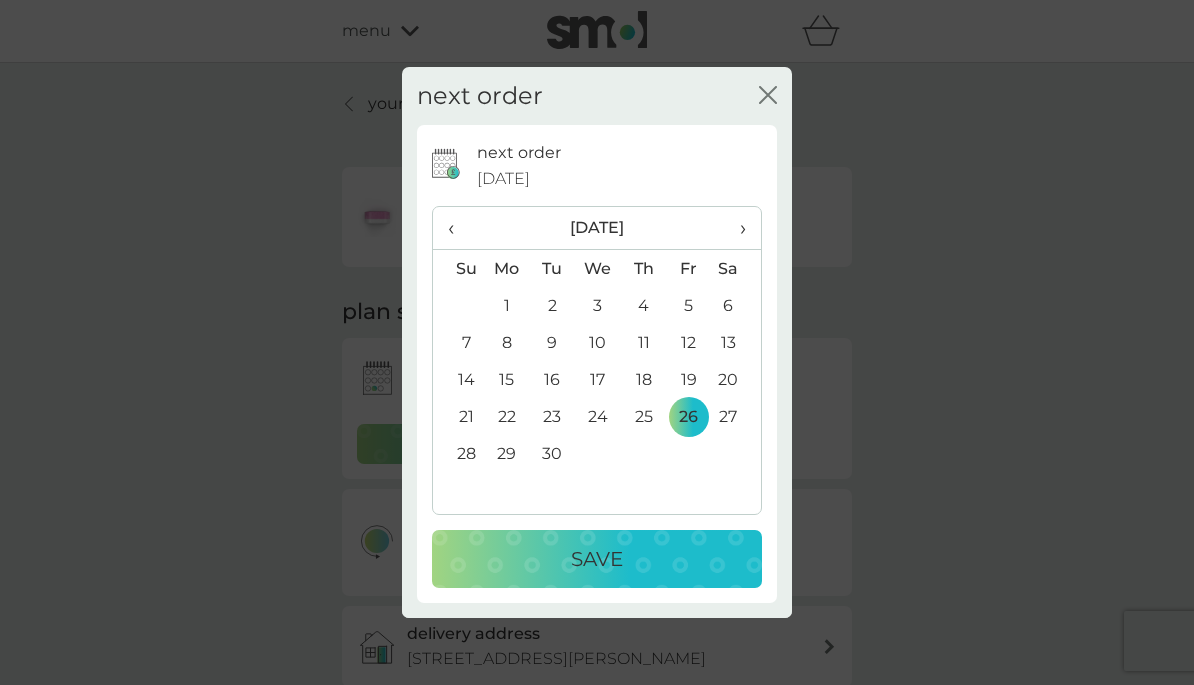 click on "Save" at bounding box center (597, 559) 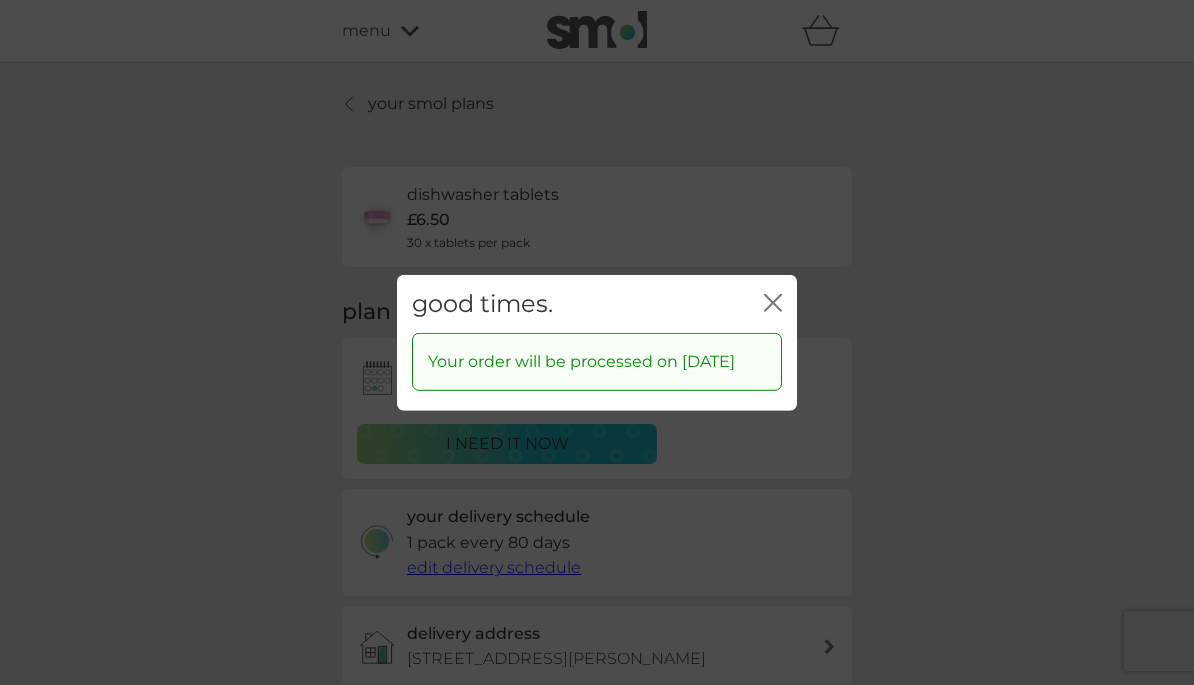 click on "good times. close" at bounding box center (597, 303) 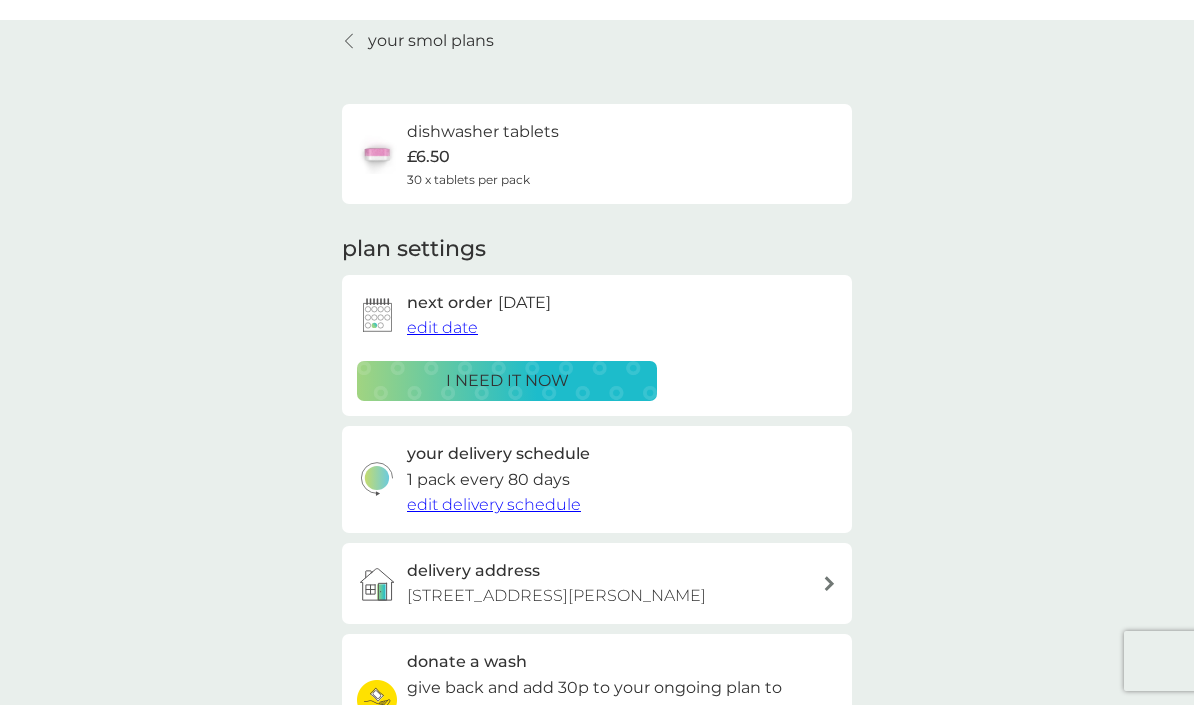 scroll, scrollTop: 0, scrollLeft: 0, axis: both 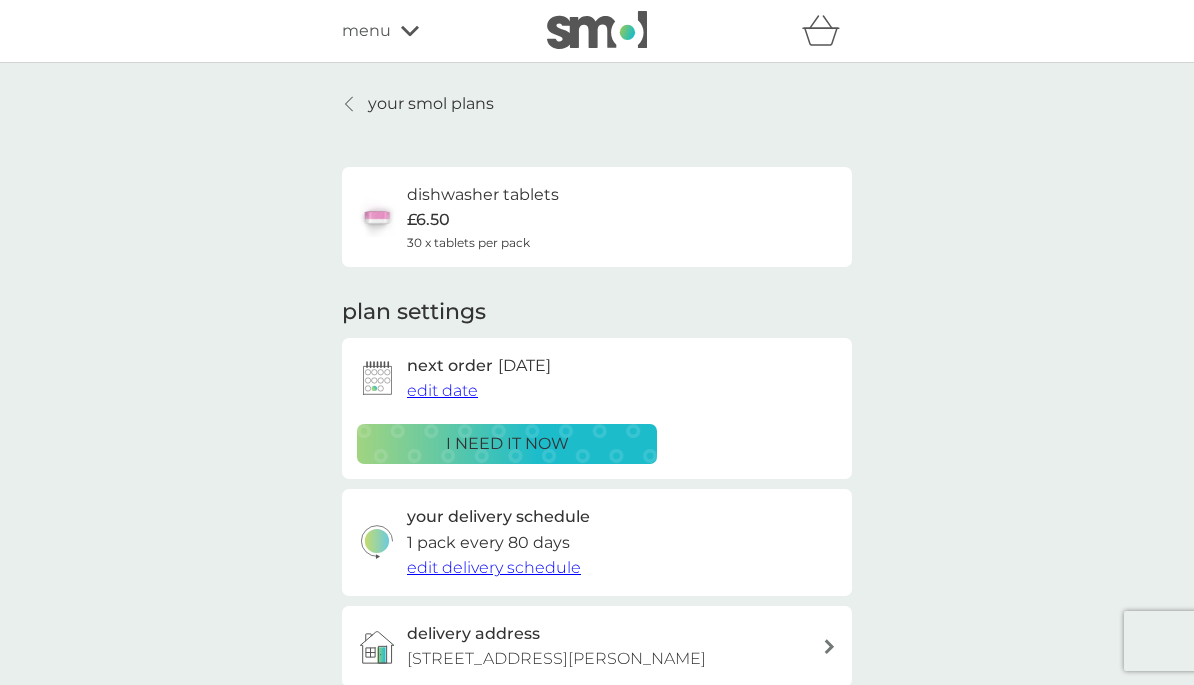 click 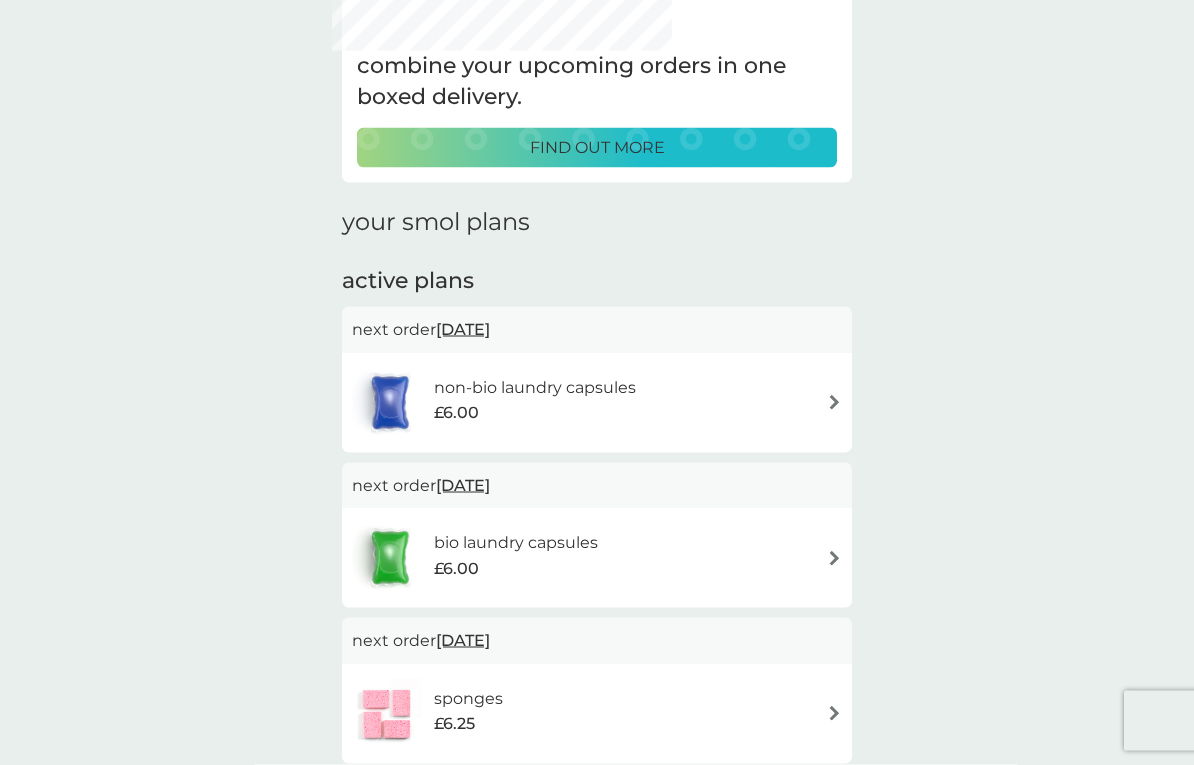 scroll, scrollTop: 111, scrollLeft: 0, axis: vertical 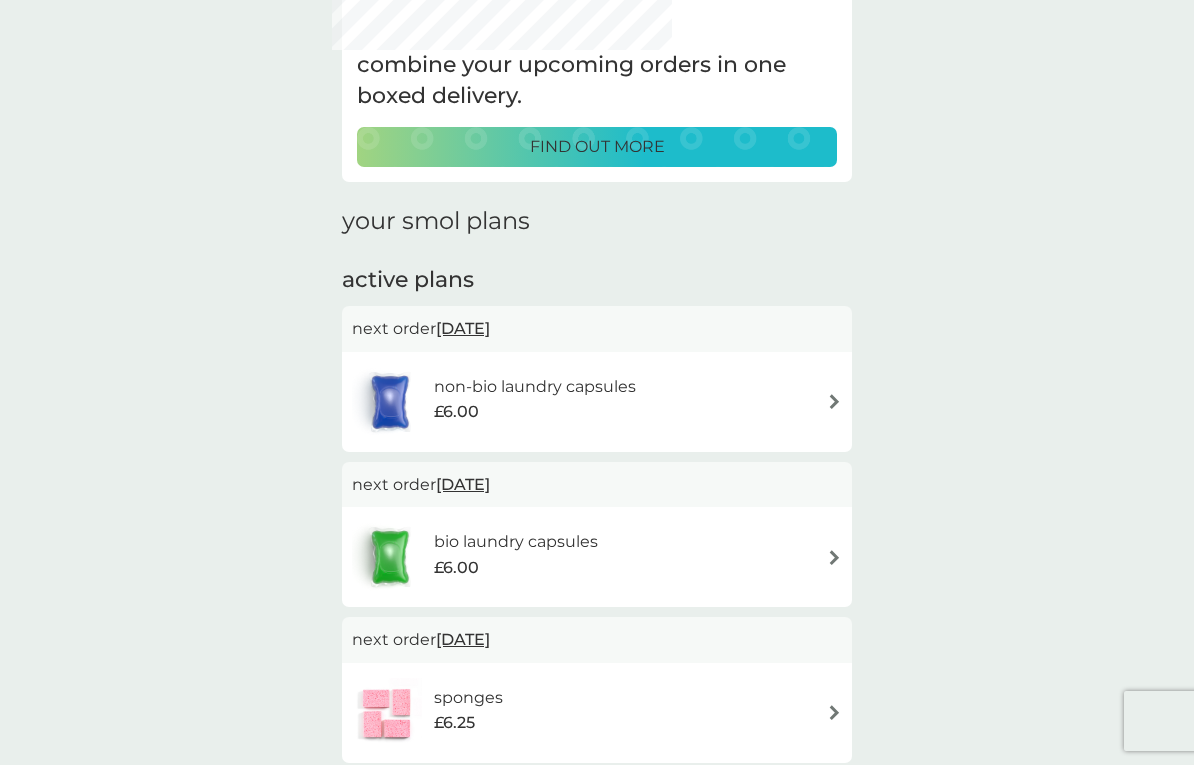 click at bounding box center (834, 401) 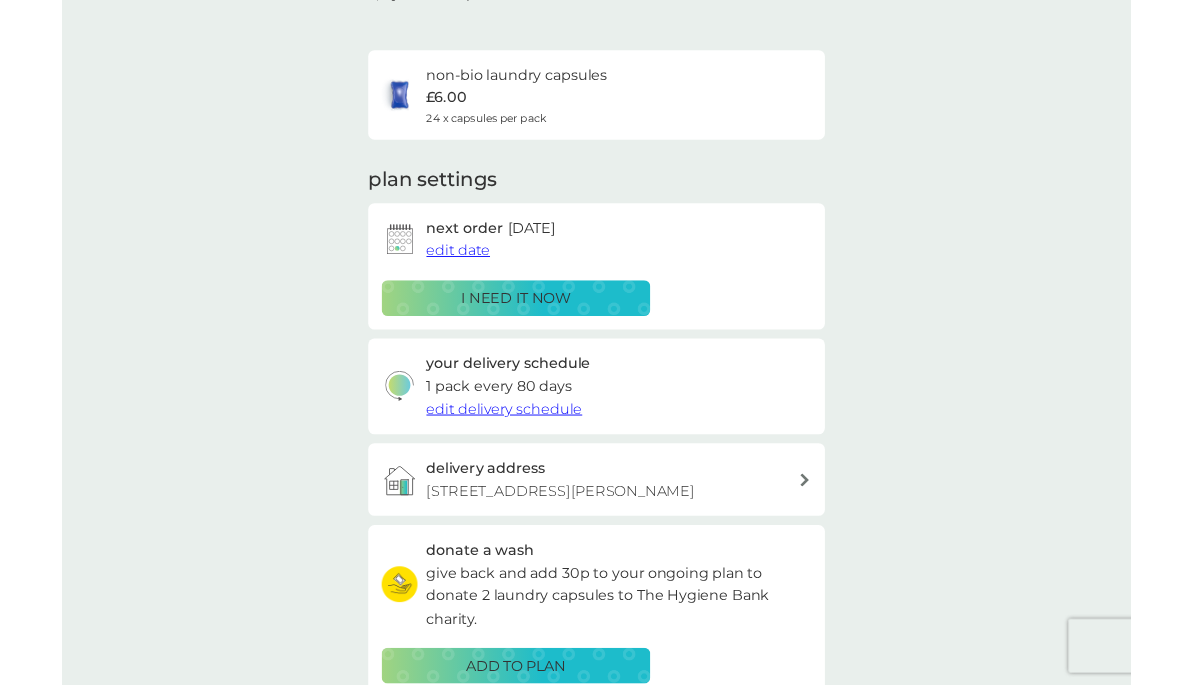 scroll, scrollTop: 0, scrollLeft: 0, axis: both 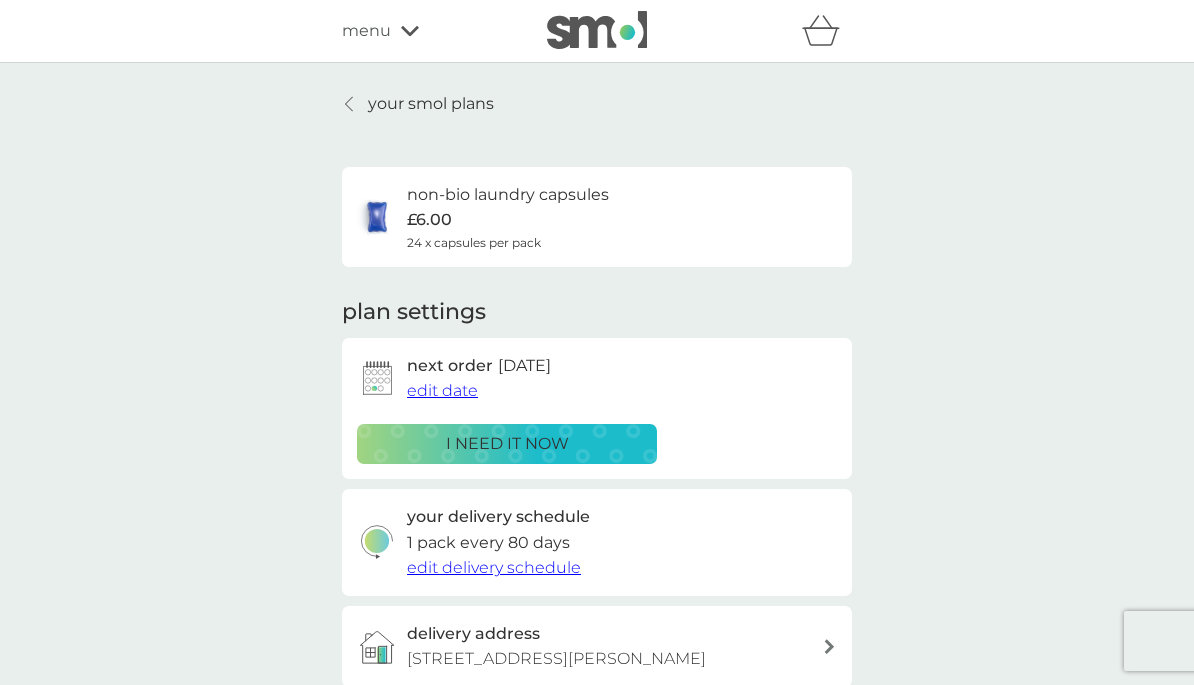 click on "edit date" at bounding box center (442, 390) 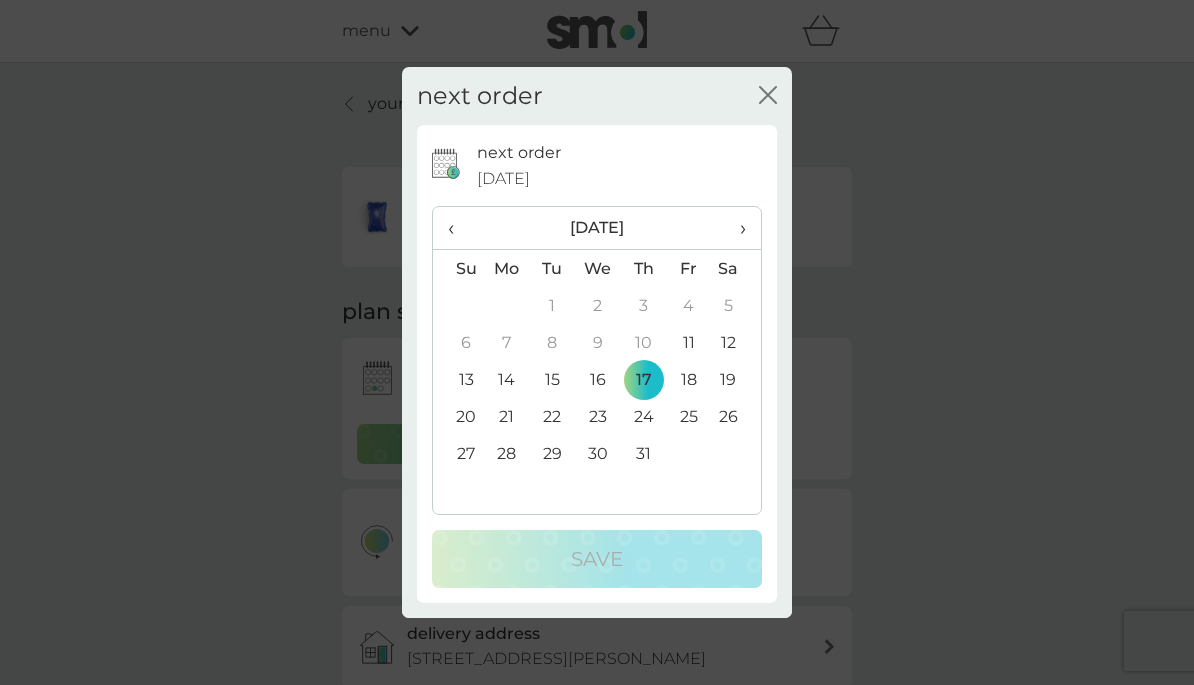 click on "›" at bounding box center [736, 228] 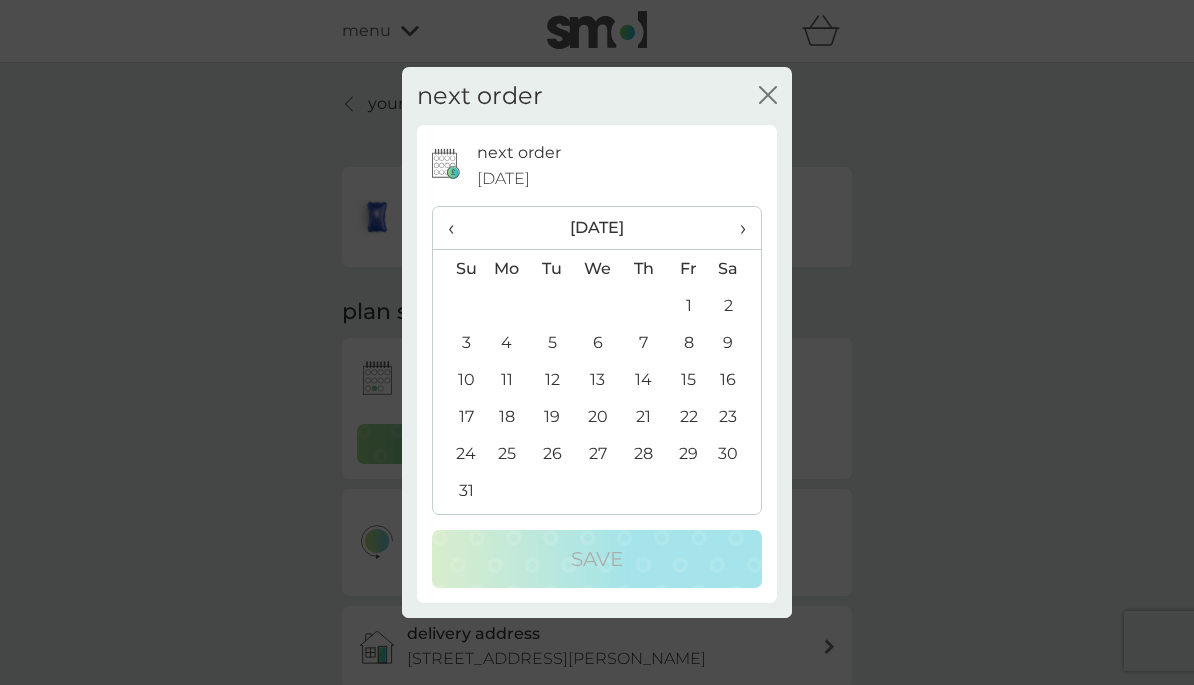 click on "12" at bounding box center [552, 379] 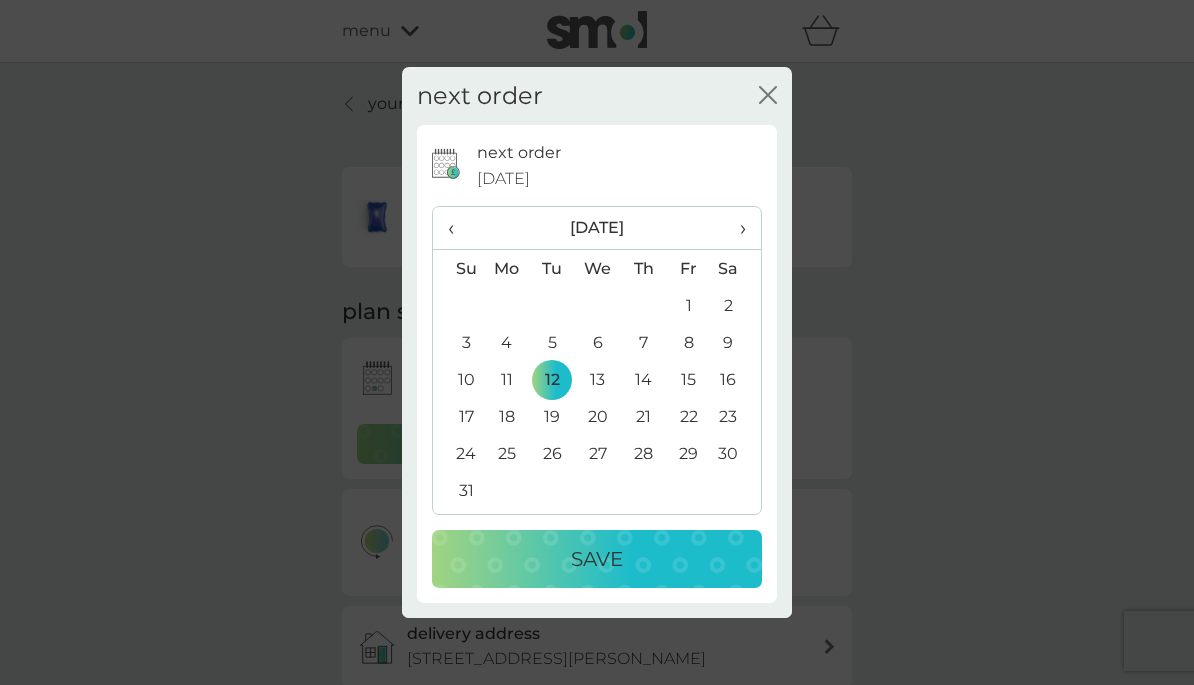 click on "Save" at bounding box center (597, 559) 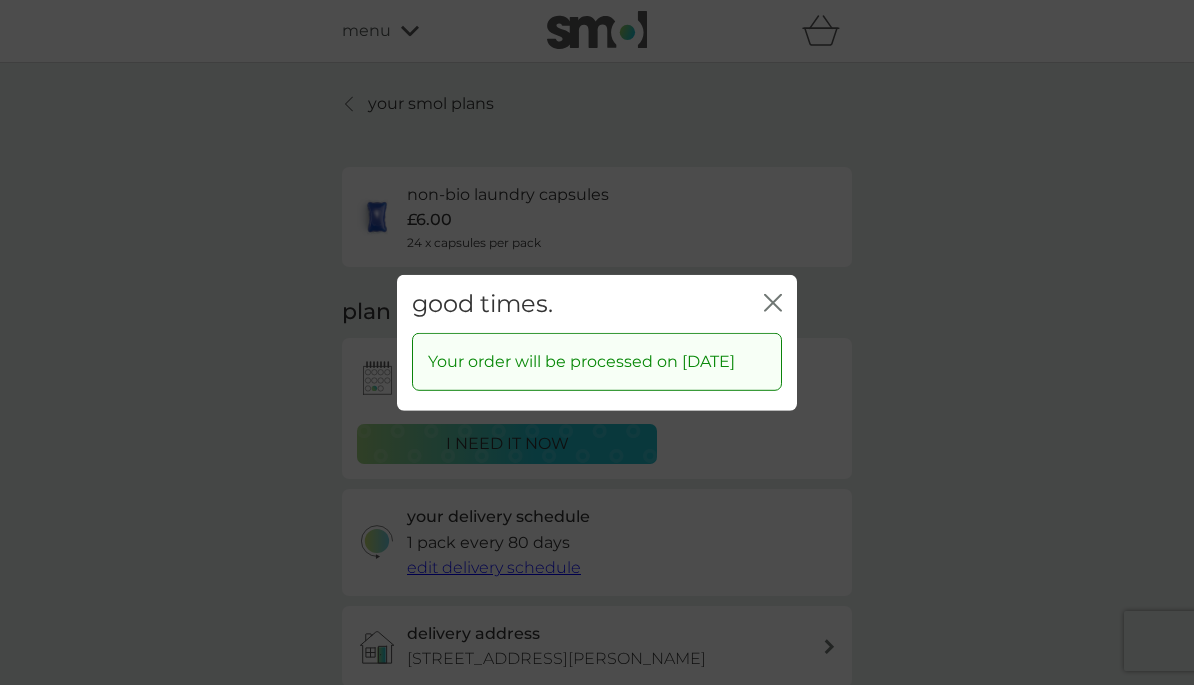 click on "close" 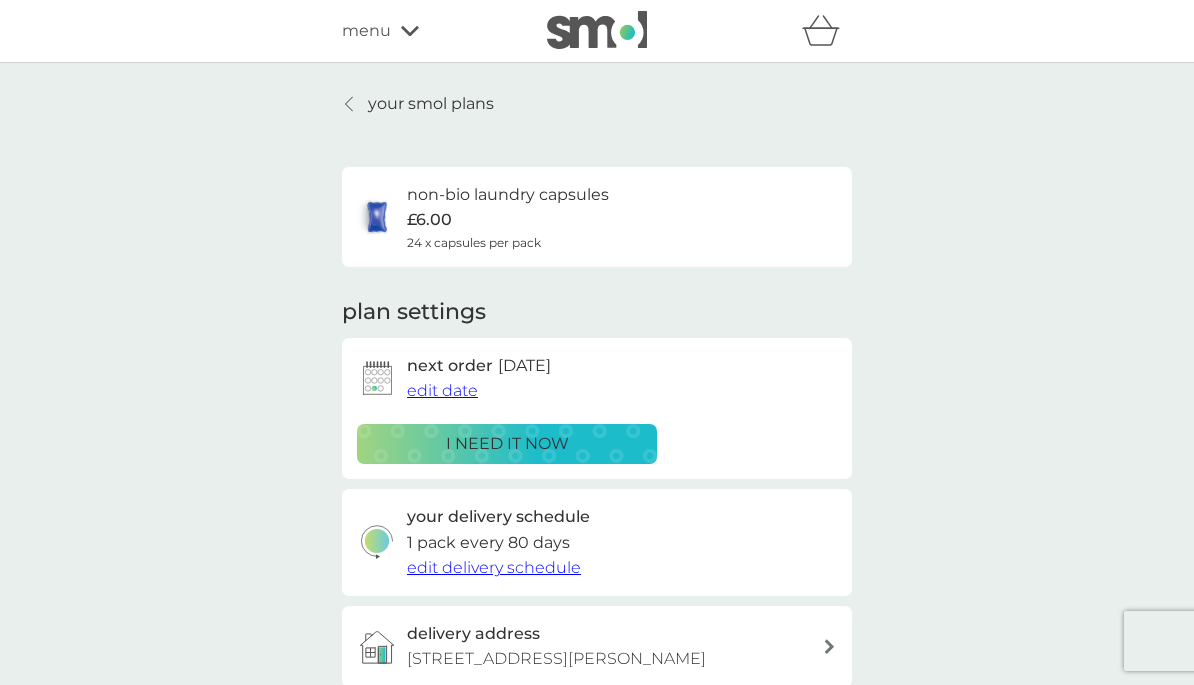 click on "your smol plans" at bounding box center (431, 104) 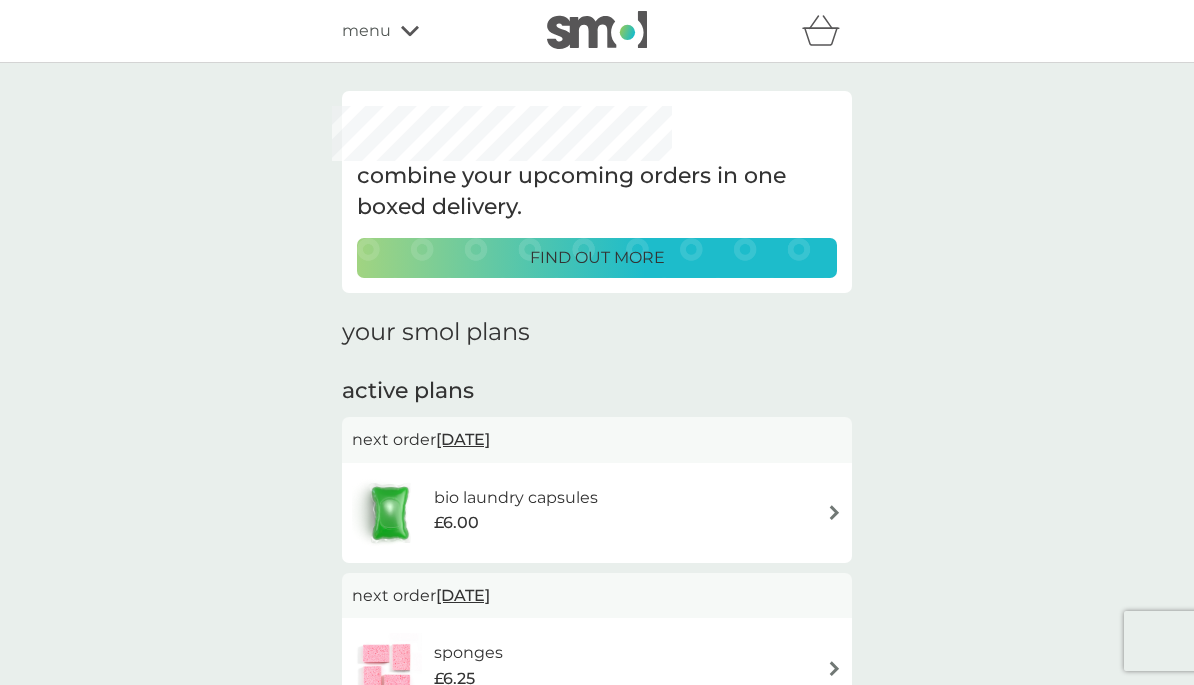 click at bounding box center [834, 512] 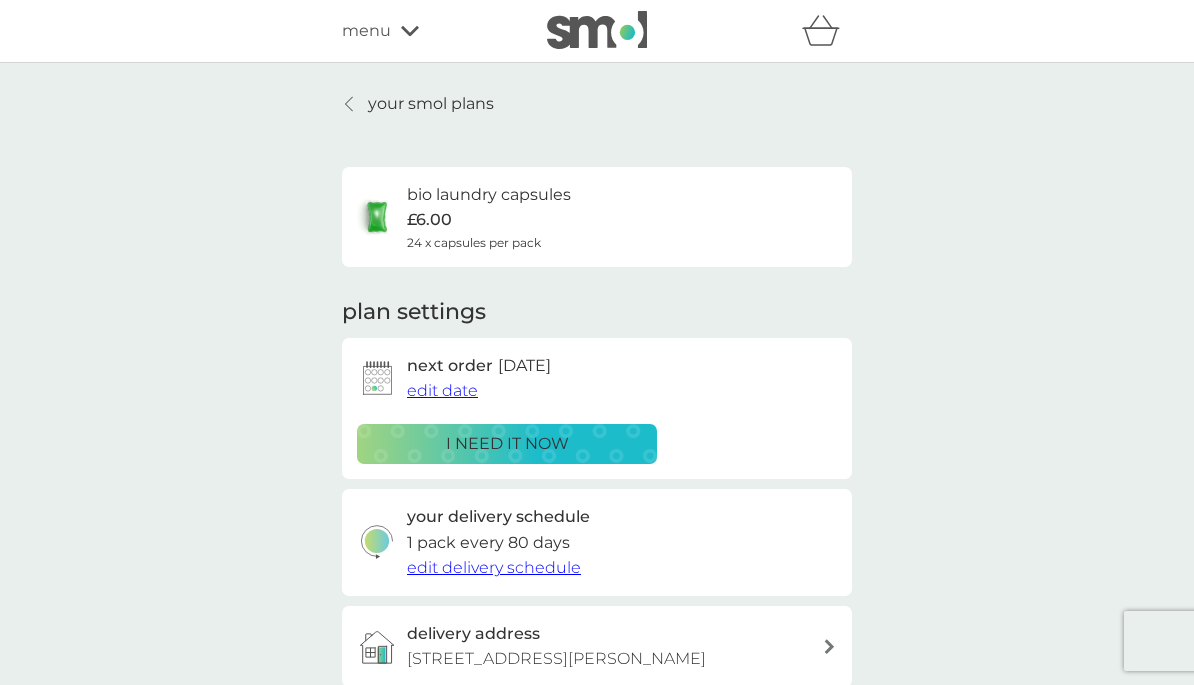 click on "edit date" at bounding box center (442, 390) 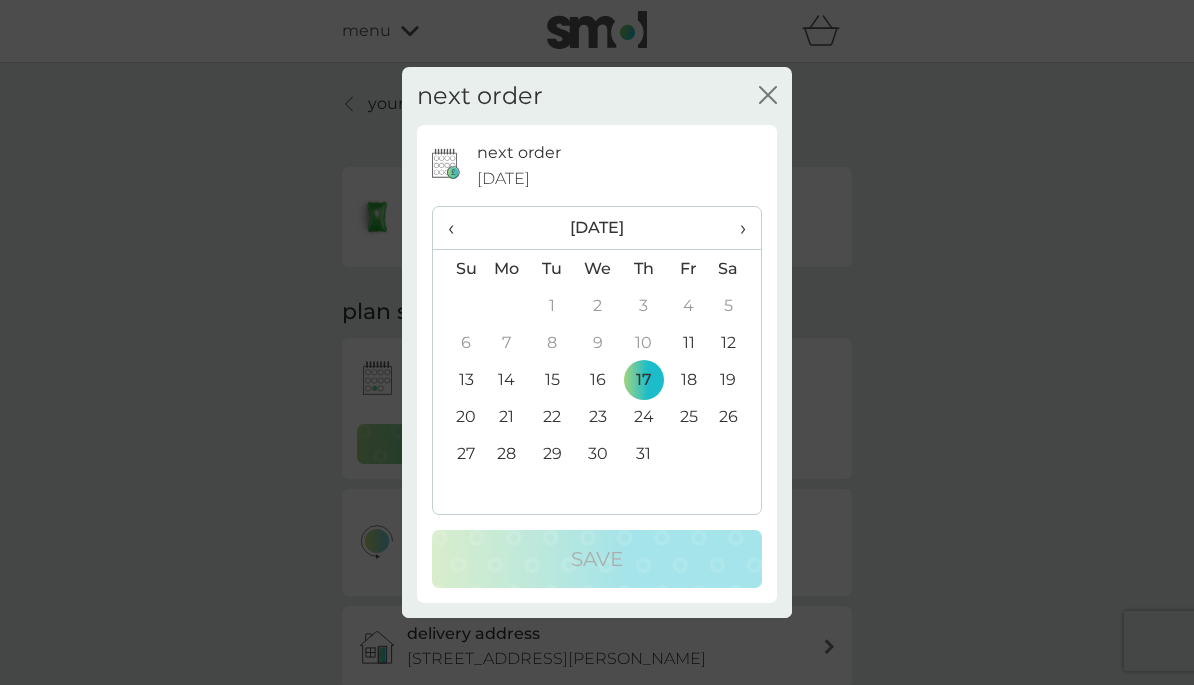 click on "›" at bounding box center (736, 228) 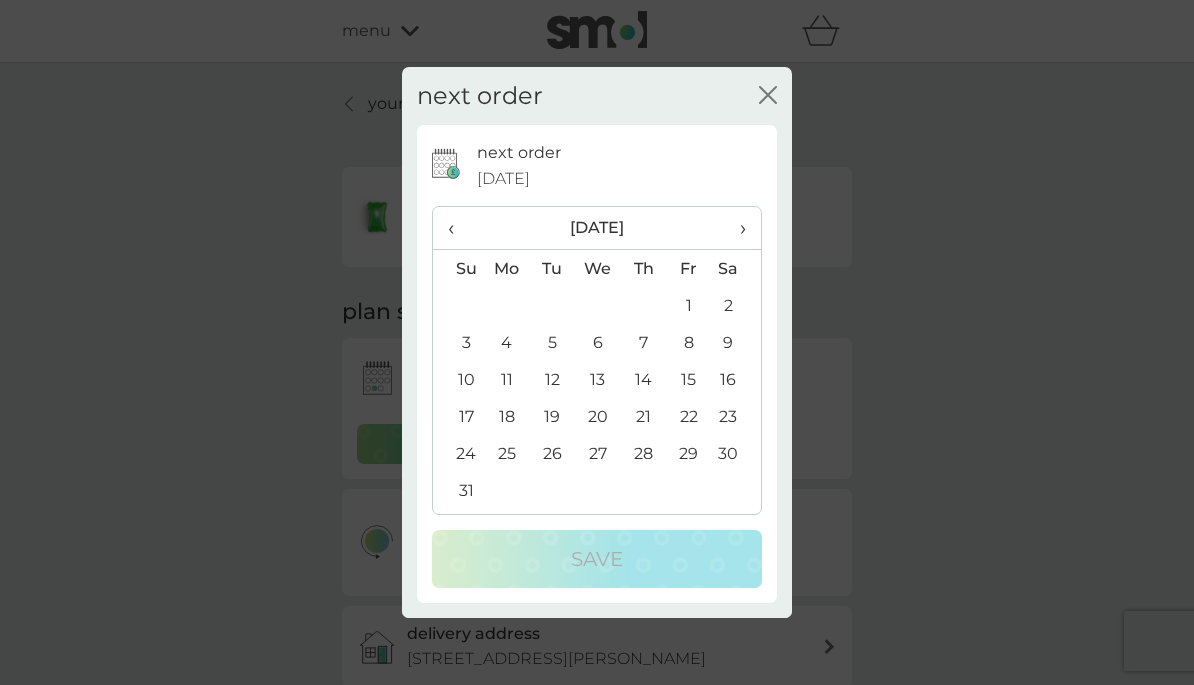 click on "12" at bounding box center (552, 379) 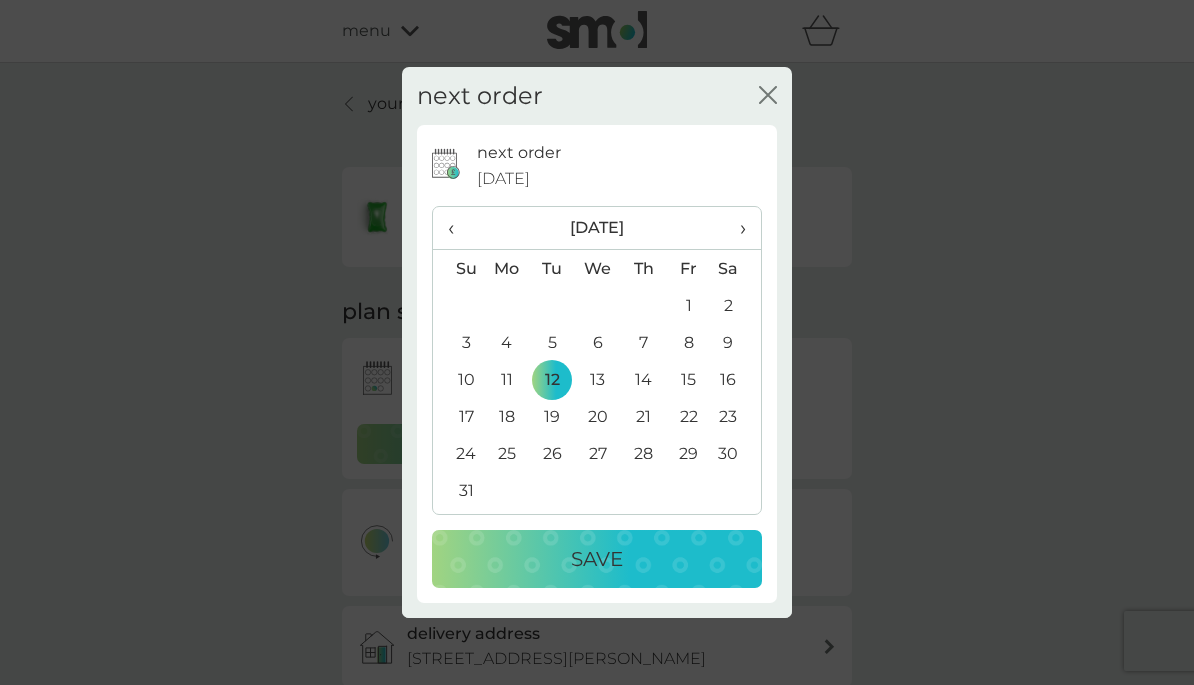 click on "Save" at bounding box center [597, 559] 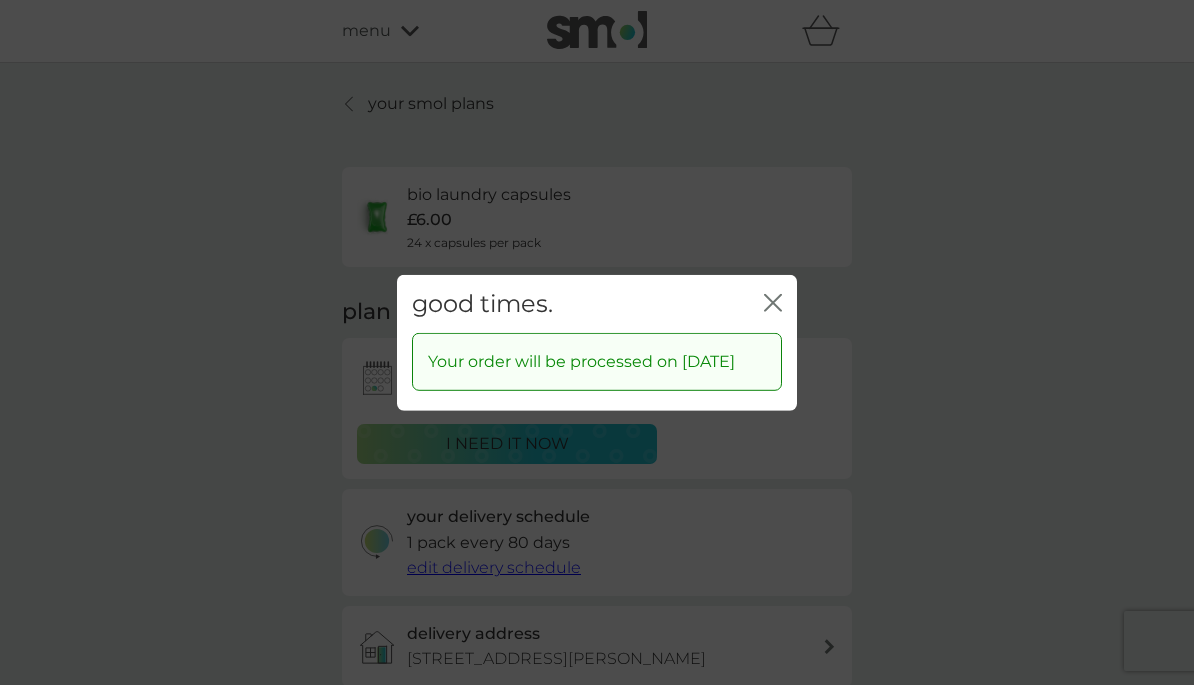 click on "close" 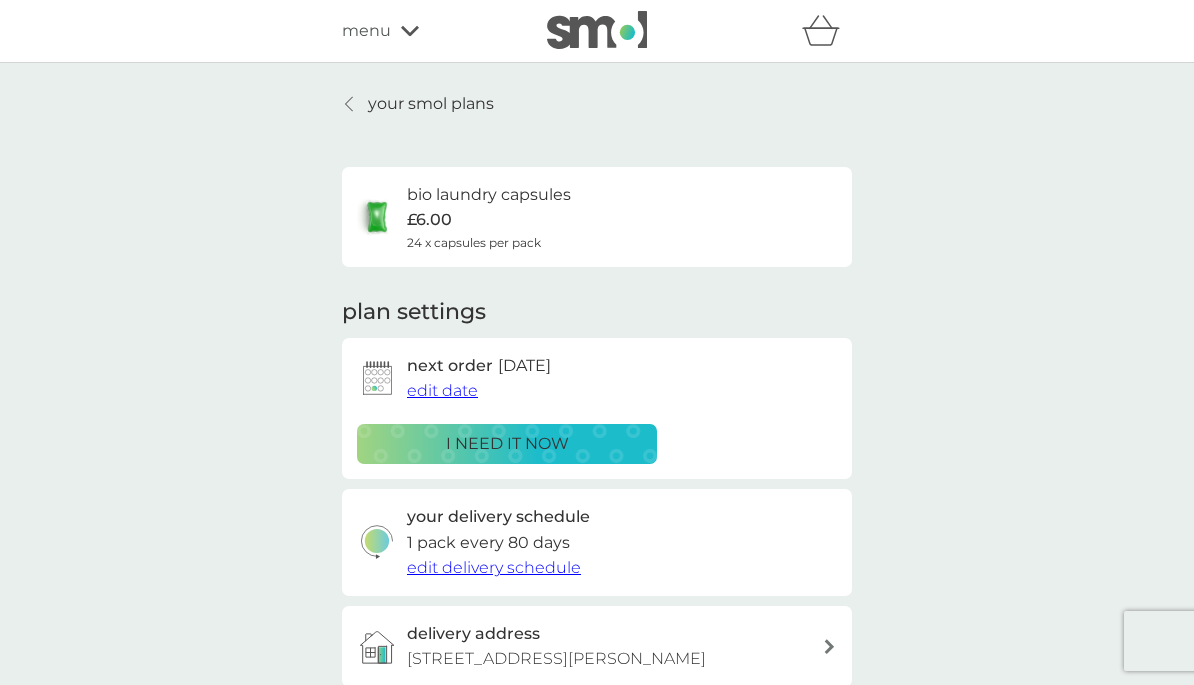 click on "your smol plans" at bounding box center [431, 104] 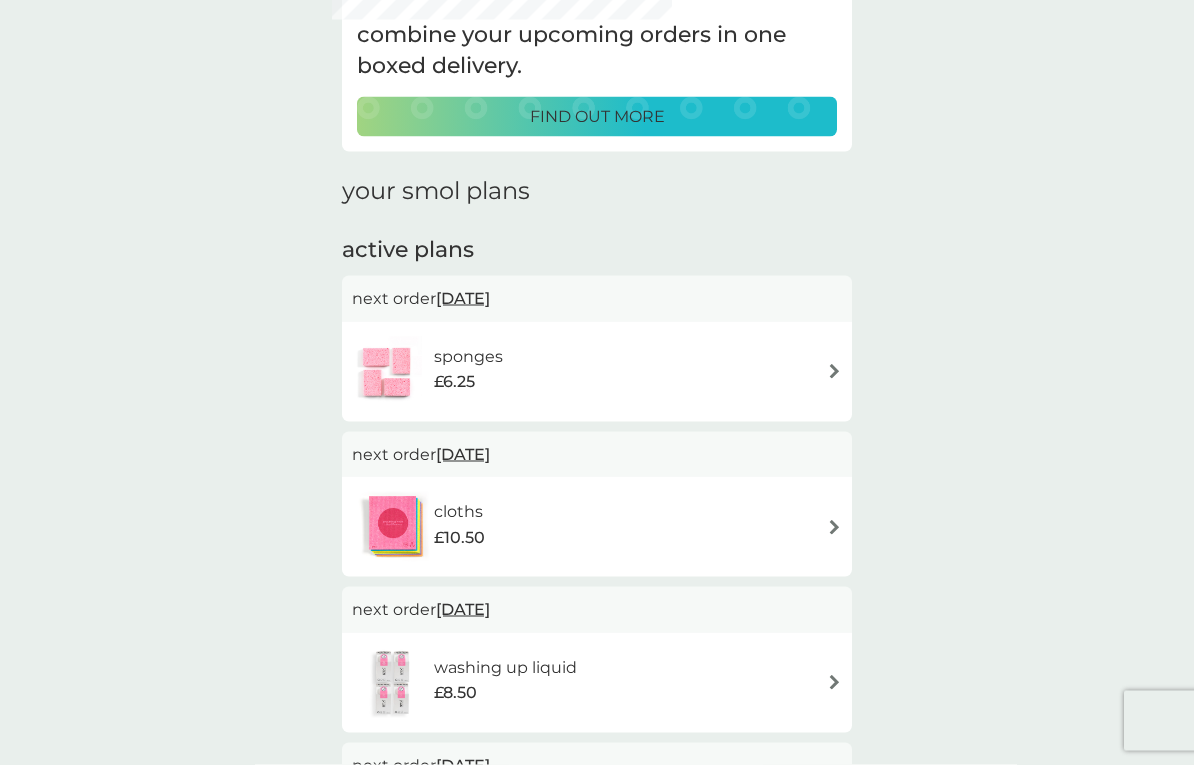 scroll, scrollTop: 144, scrollLeft: 0, axis: vertical 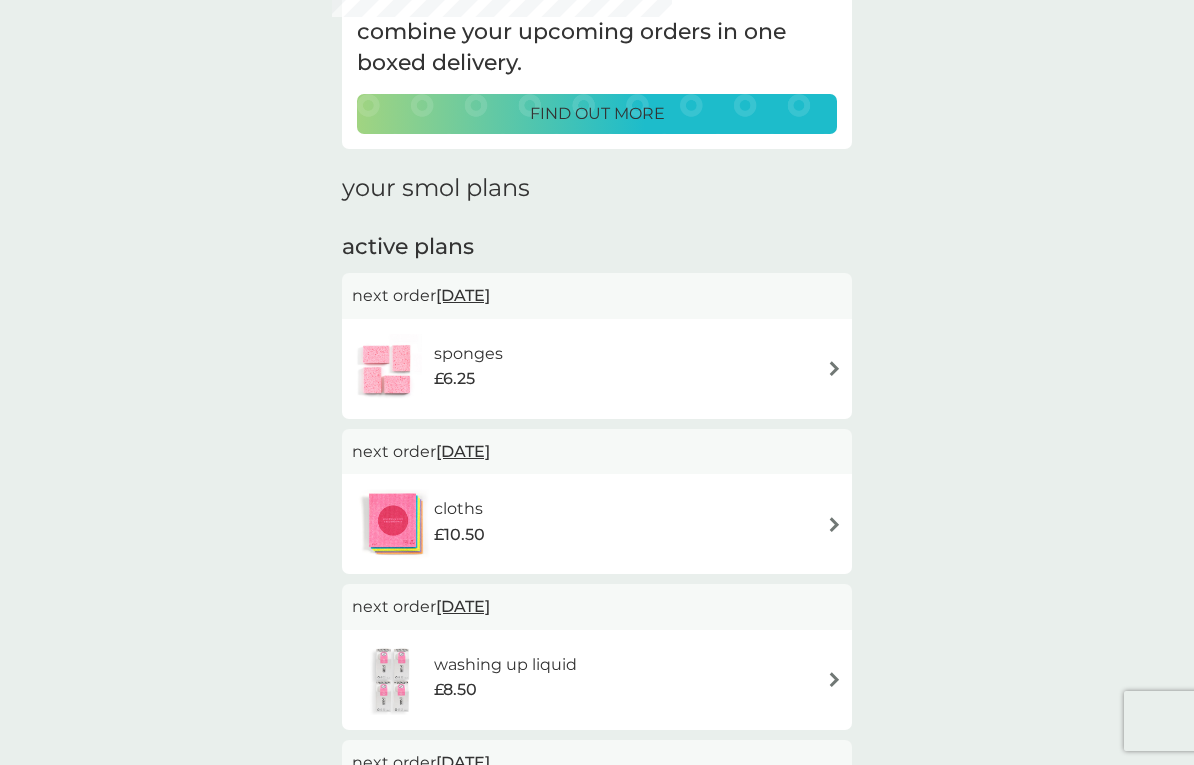 click at bounding box center [834, 368] 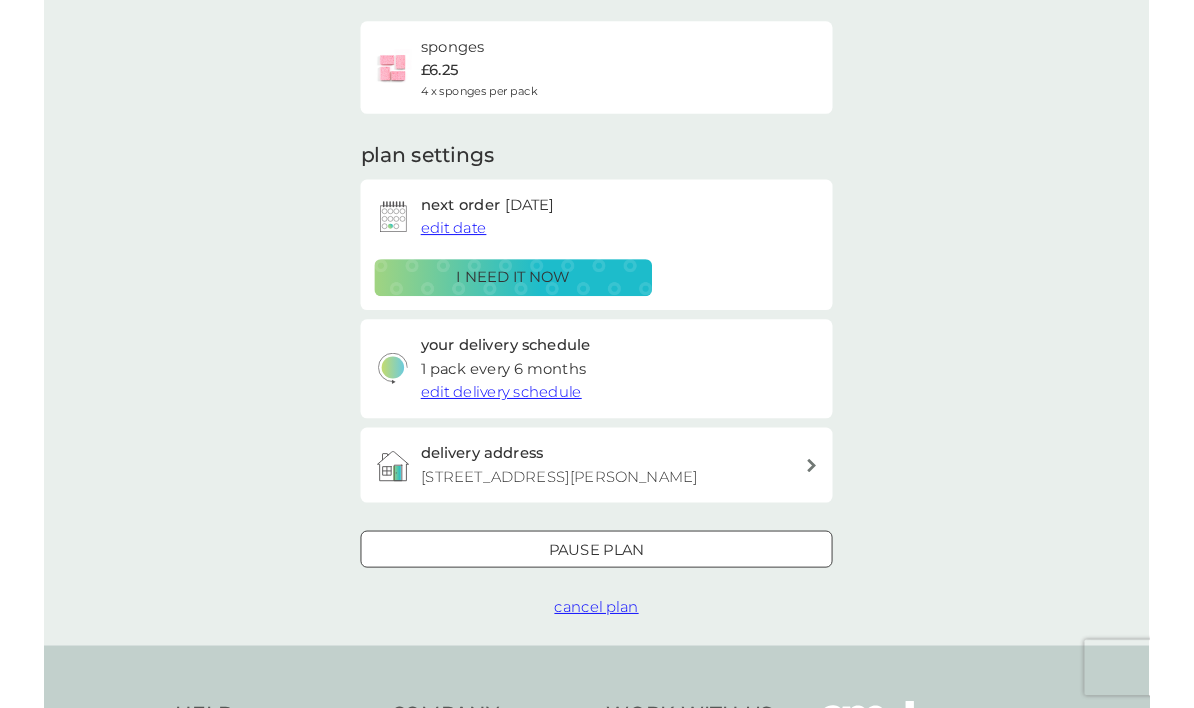 scroll, scrollTop: 0, scrollLeft: 0, axis: both 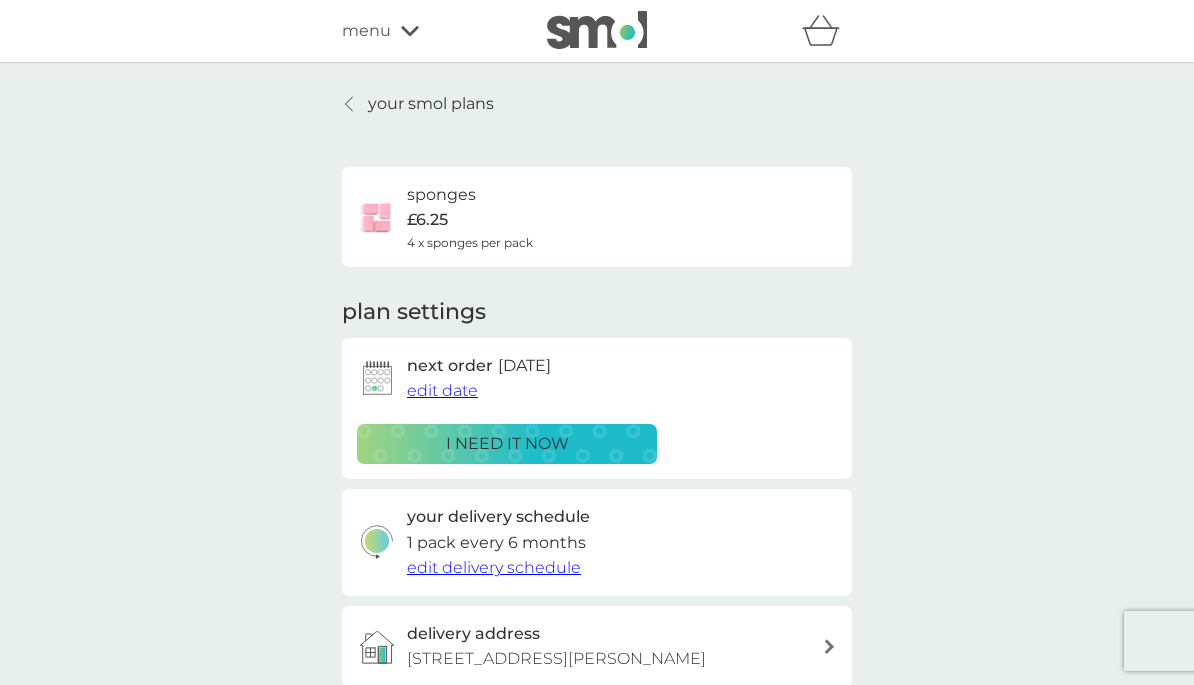 click on "edit date" at bounding box center (442, 390) 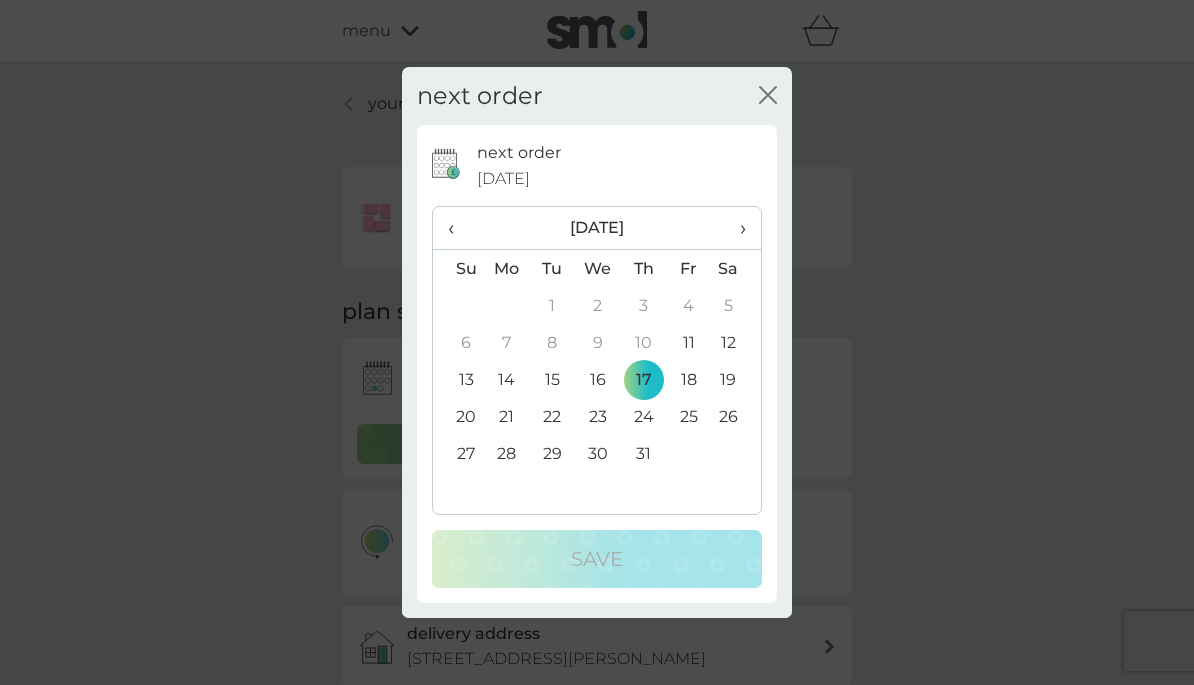 click on "›" at bounding box center [736, 228] 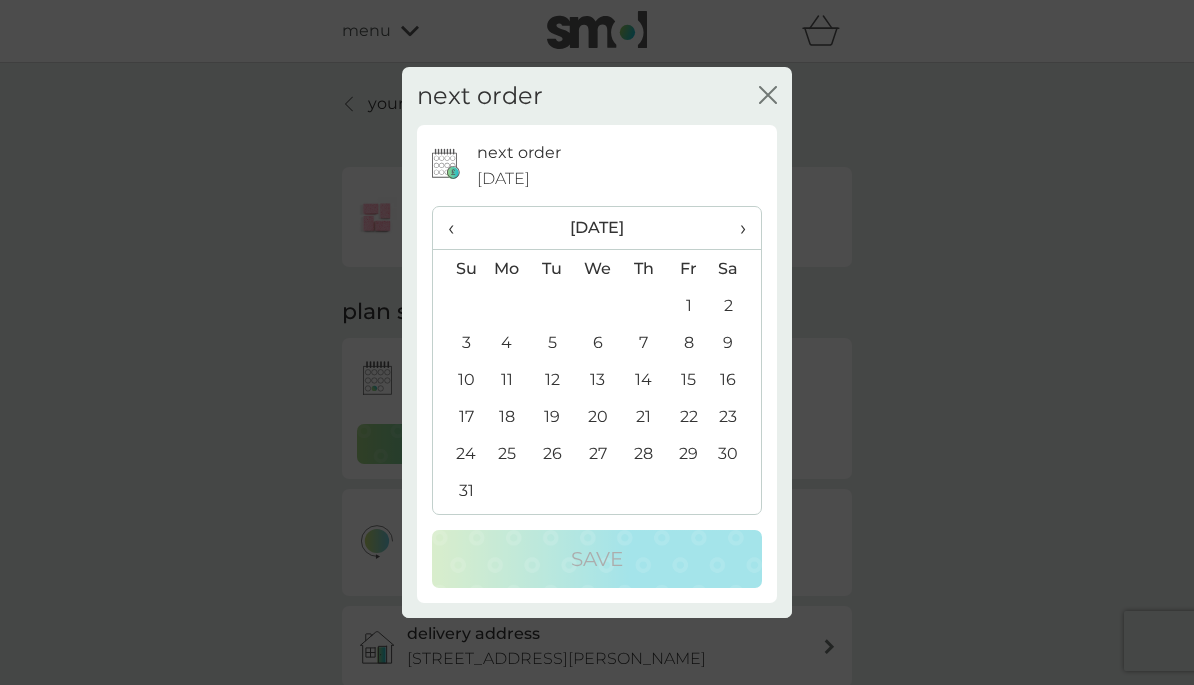 click on "›" at bounding box center [736, 228] 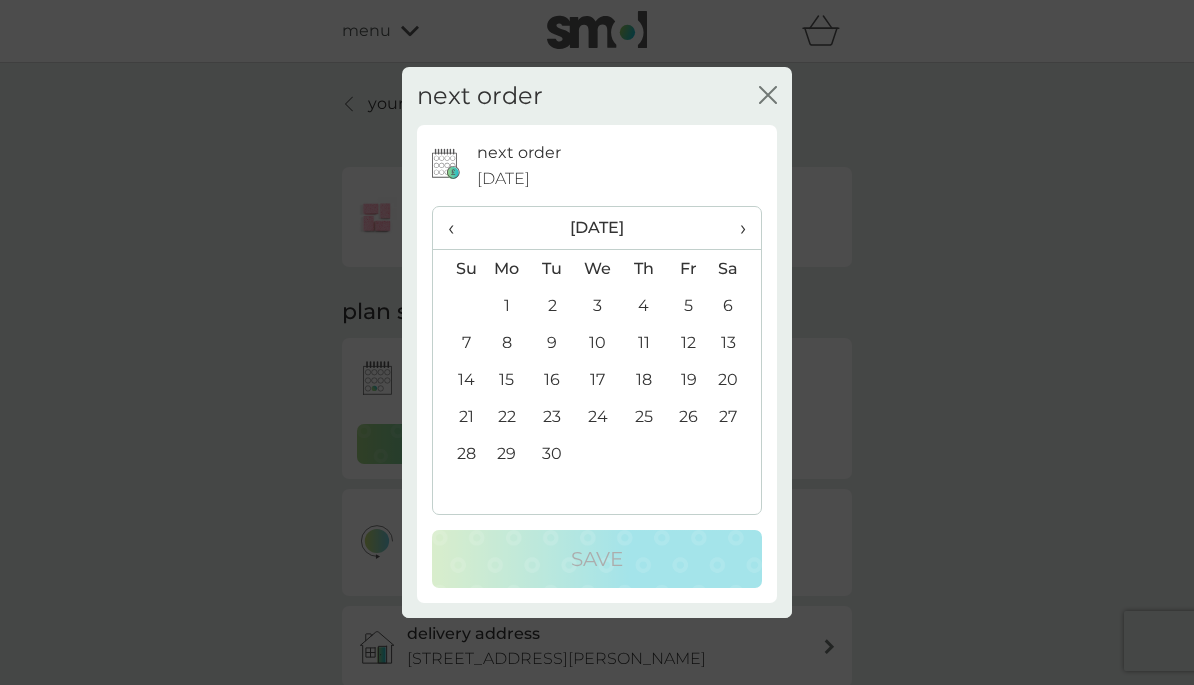 click on "26" at bounding box center (688, 416) 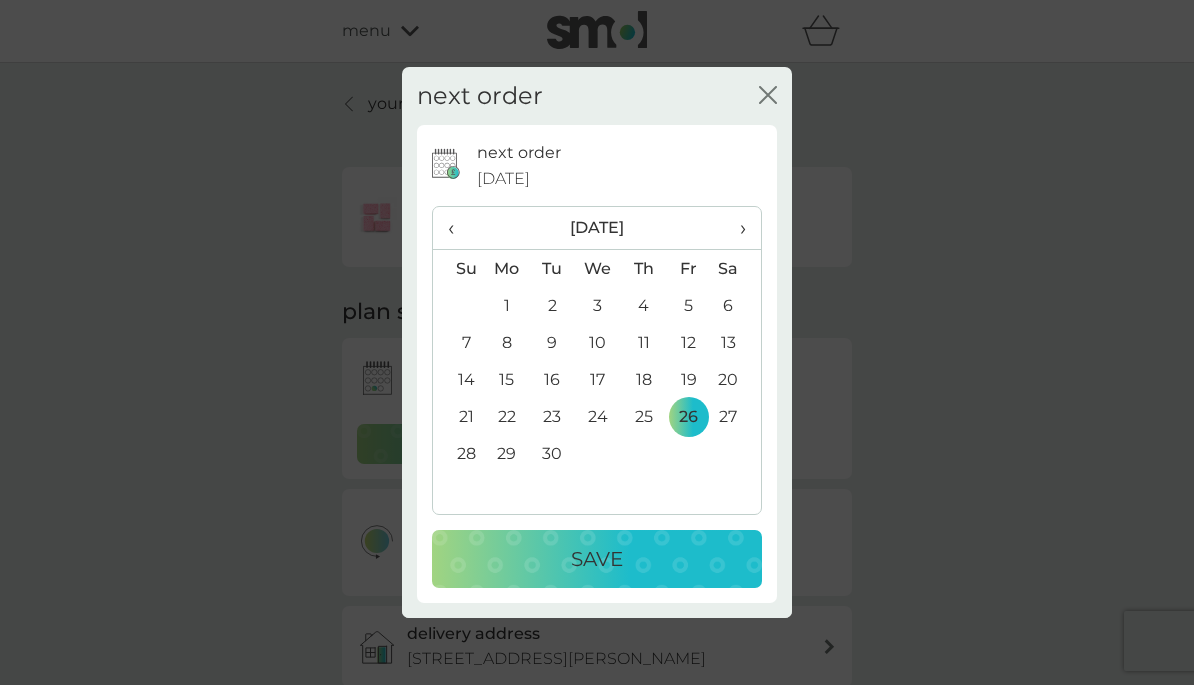 click on "Save" at bounding box center (597, 559) 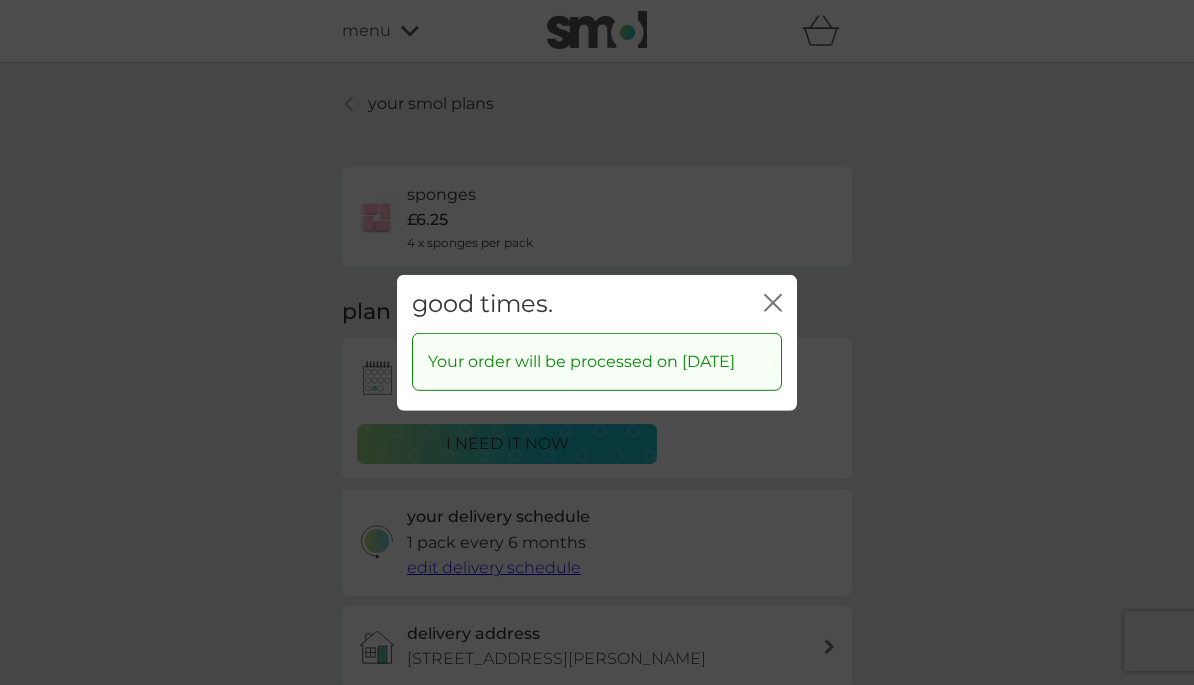 click on "close" 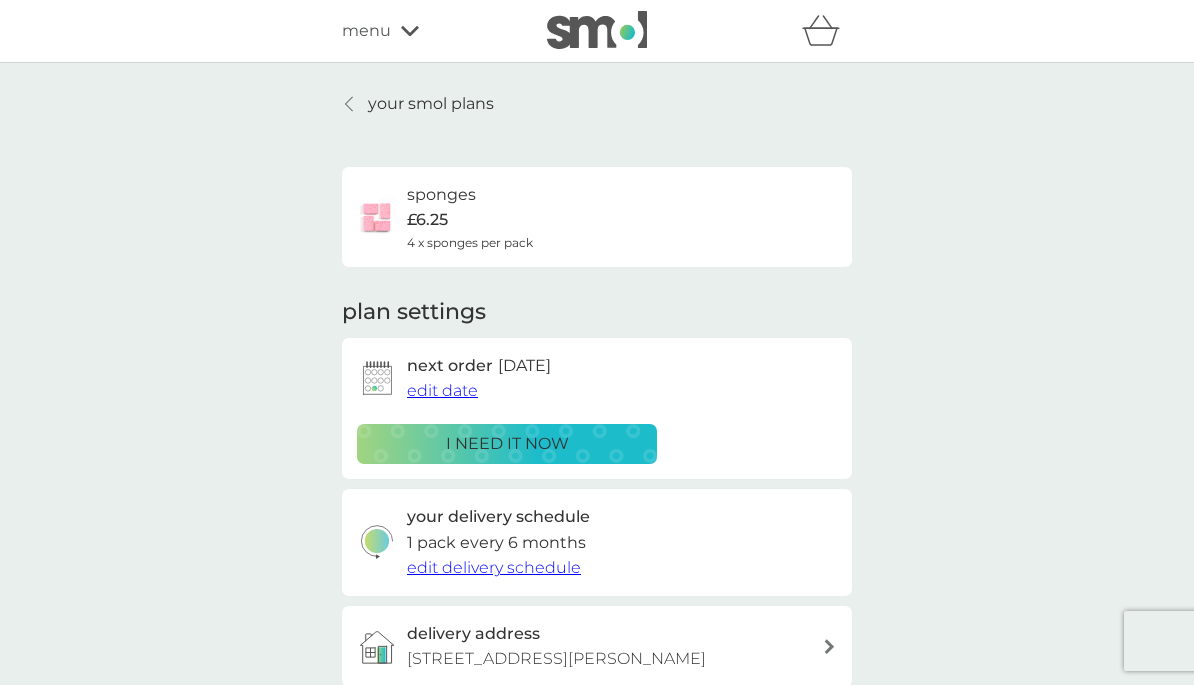 click on "your smol plans" at bounding box center (418, 104) 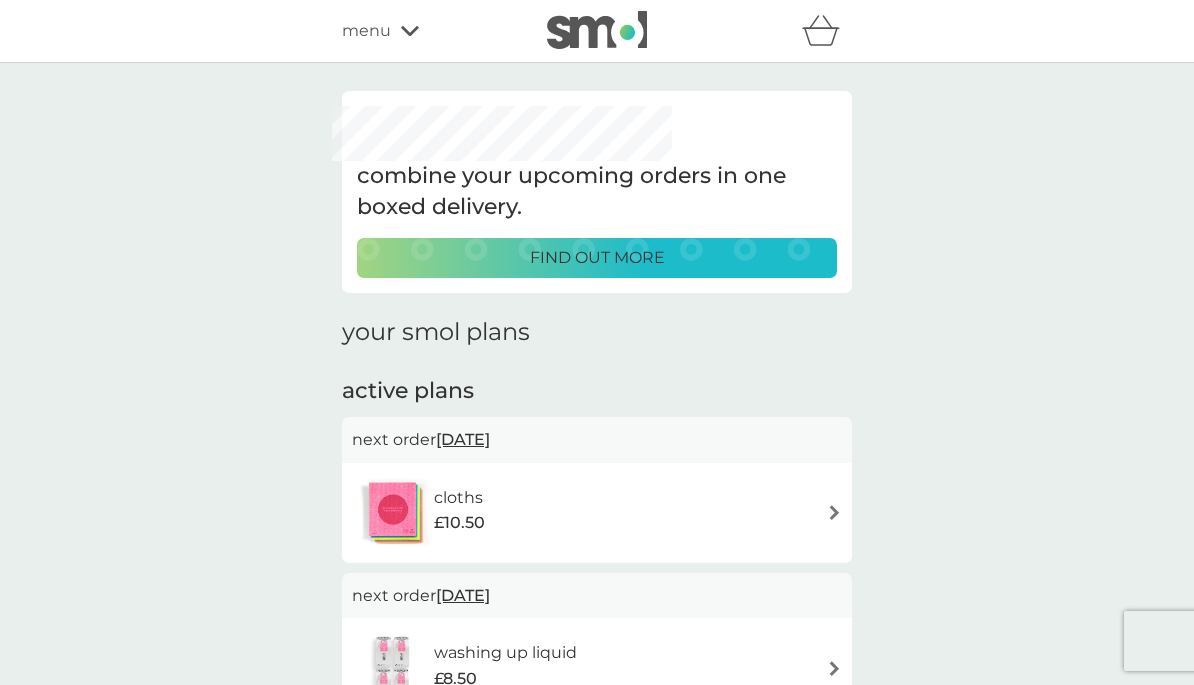 click on "cloths £10.50" at bounding box center [597, 513] 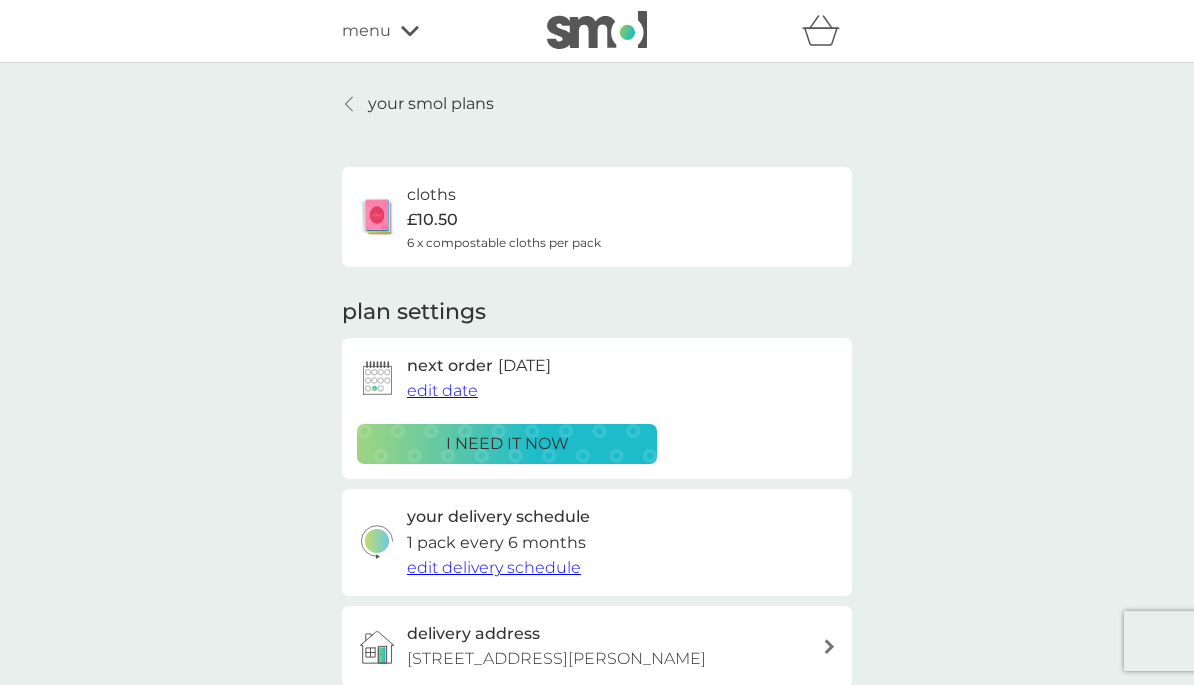 click on "edit date" at bounding box center (442, 390) 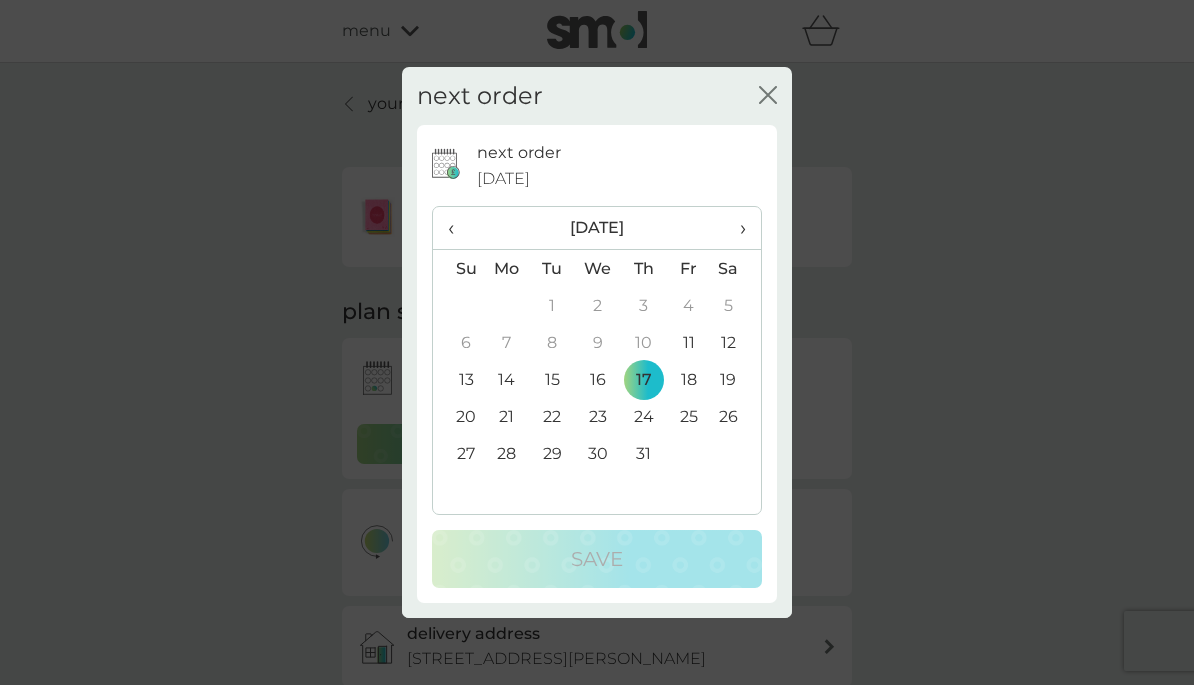 click on "›" at bounding box center (736, 228) 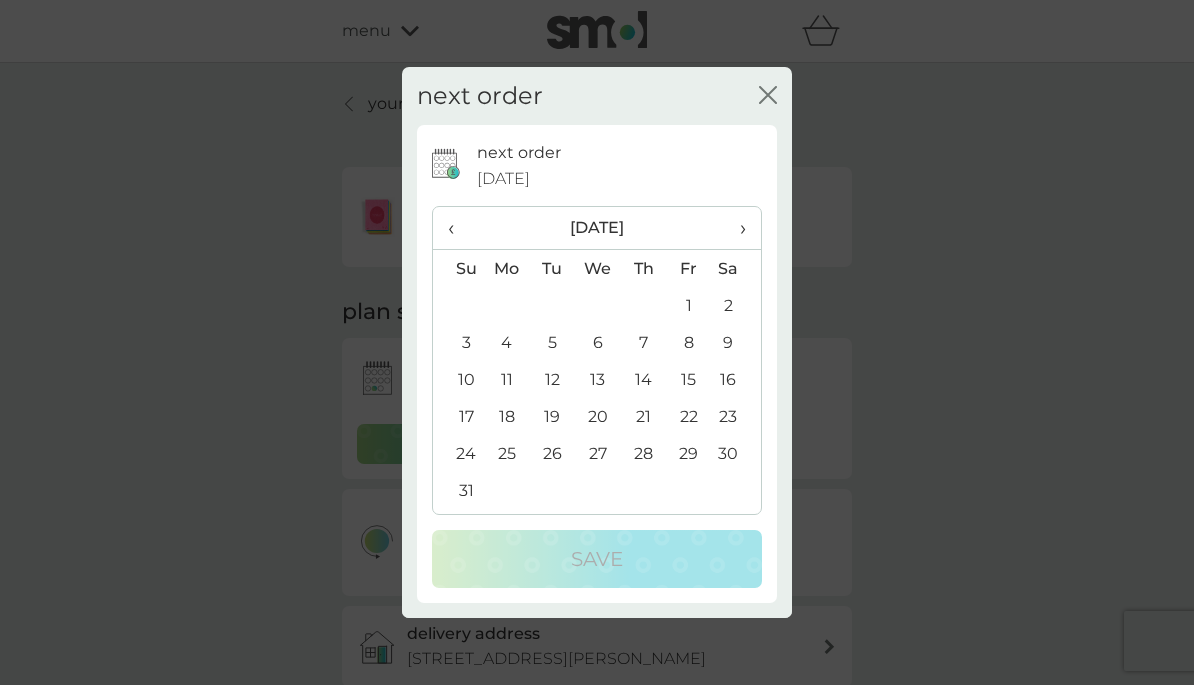 click on "›" at bounding box center (736, 228) 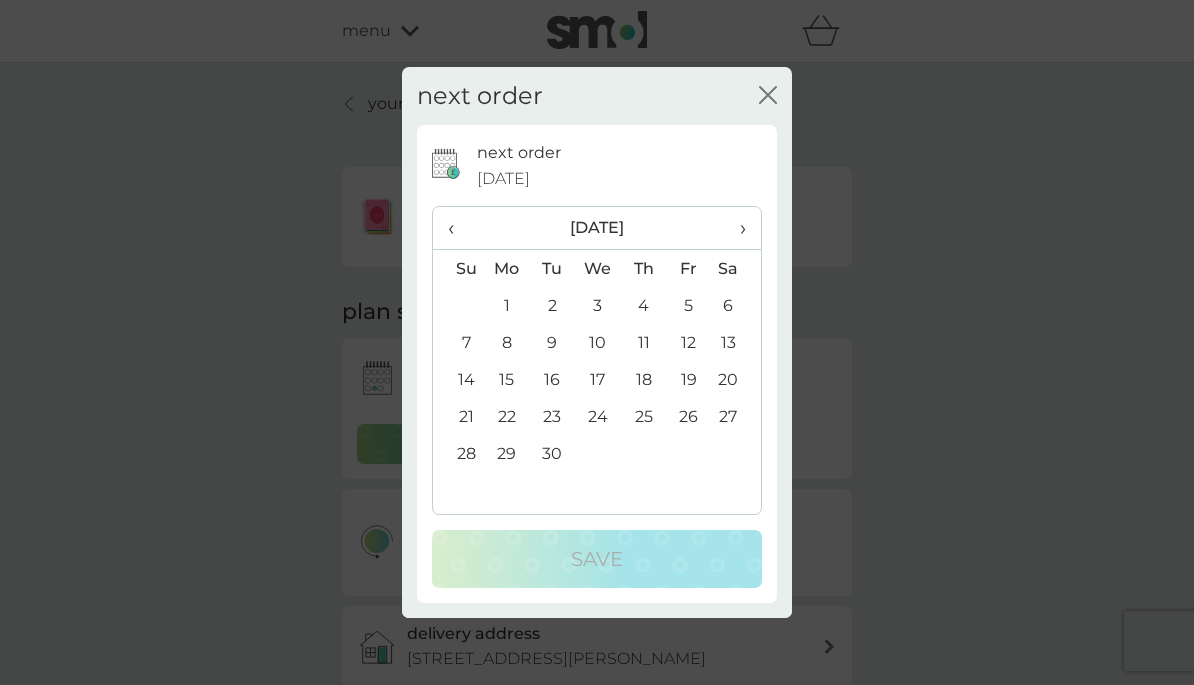 click on "26" at bounding box center (688, 416) 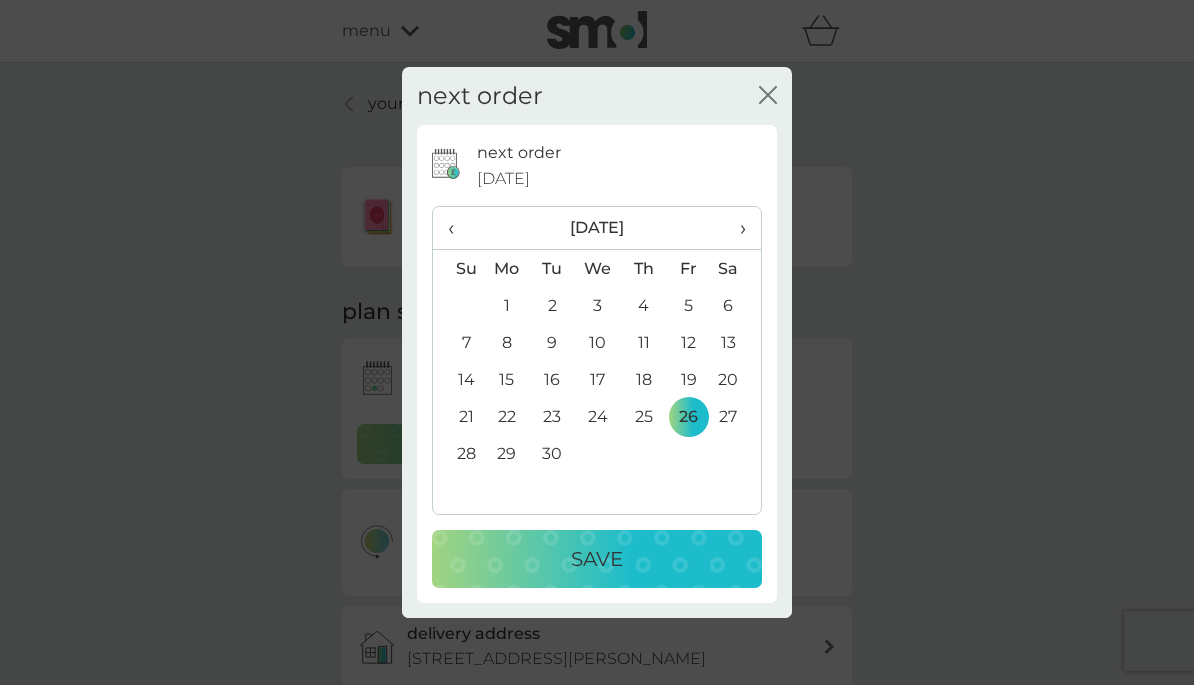 click on "close" 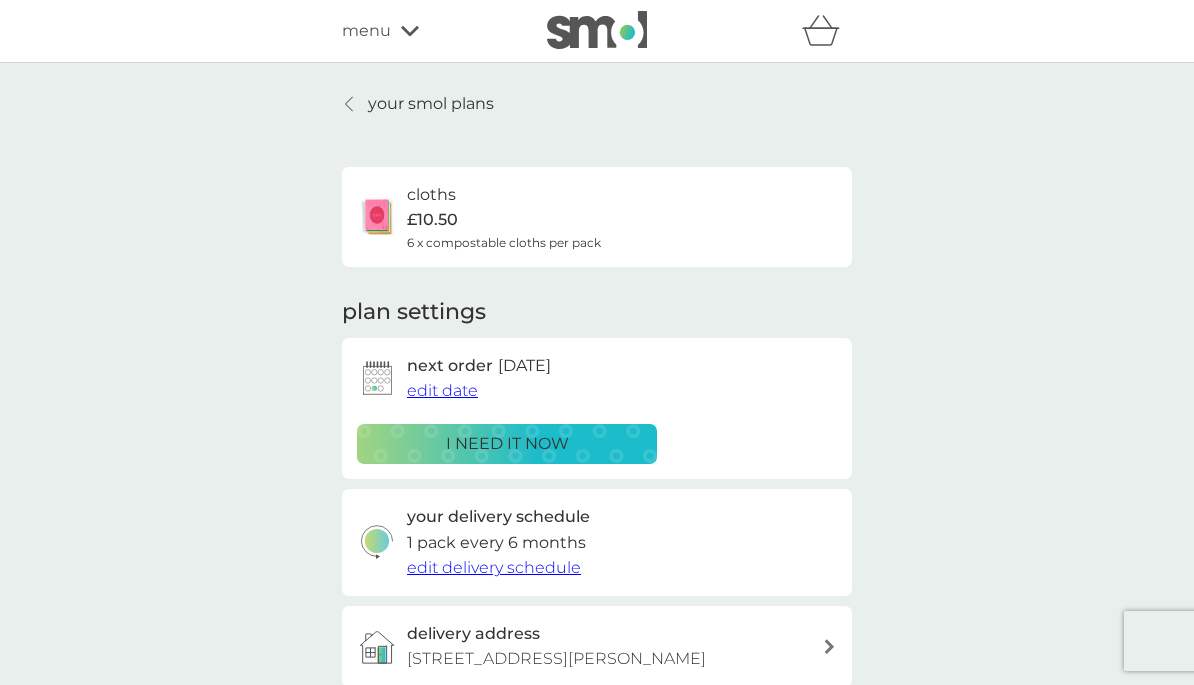 click on "edit date" at bounding box center (442, 390) 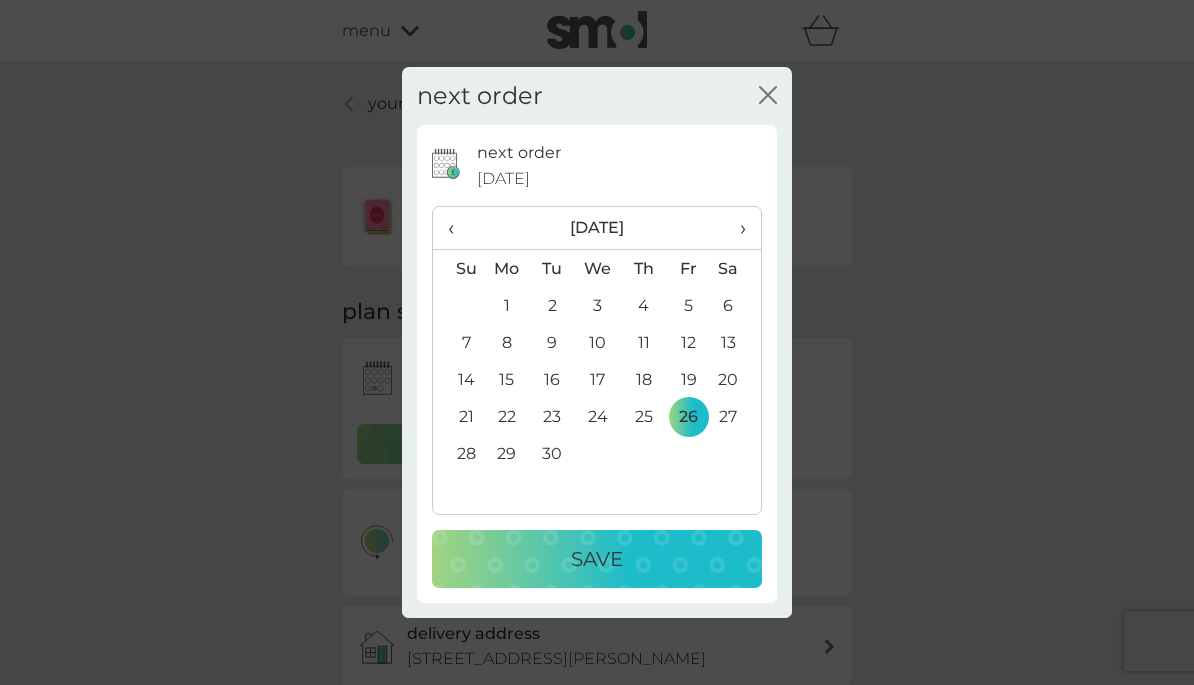 click on "Save" at bounding box center (597, 559) 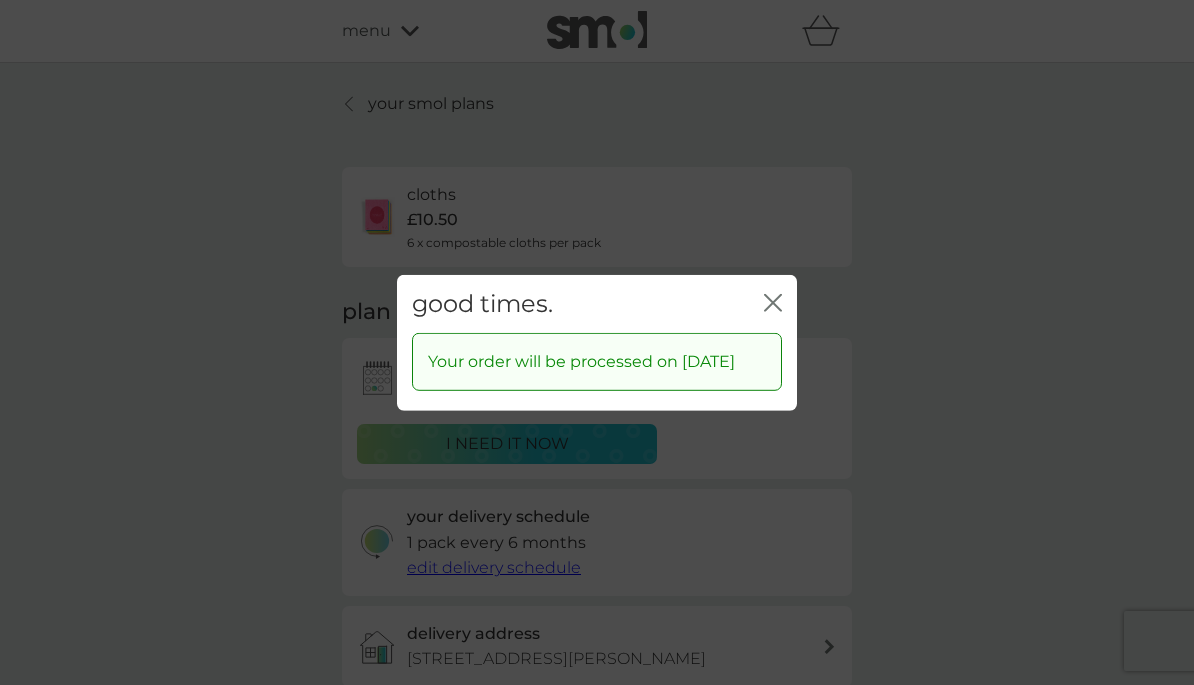 click on "close" 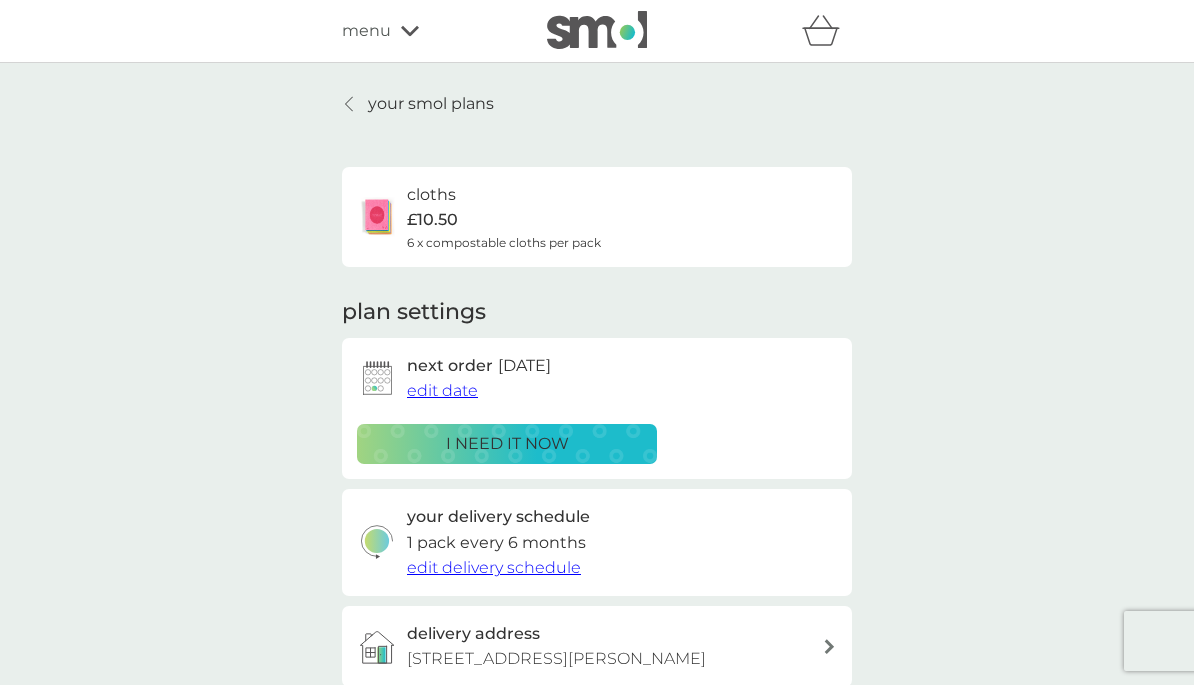 click on "your smol plans" at bounding box center (418, 104) 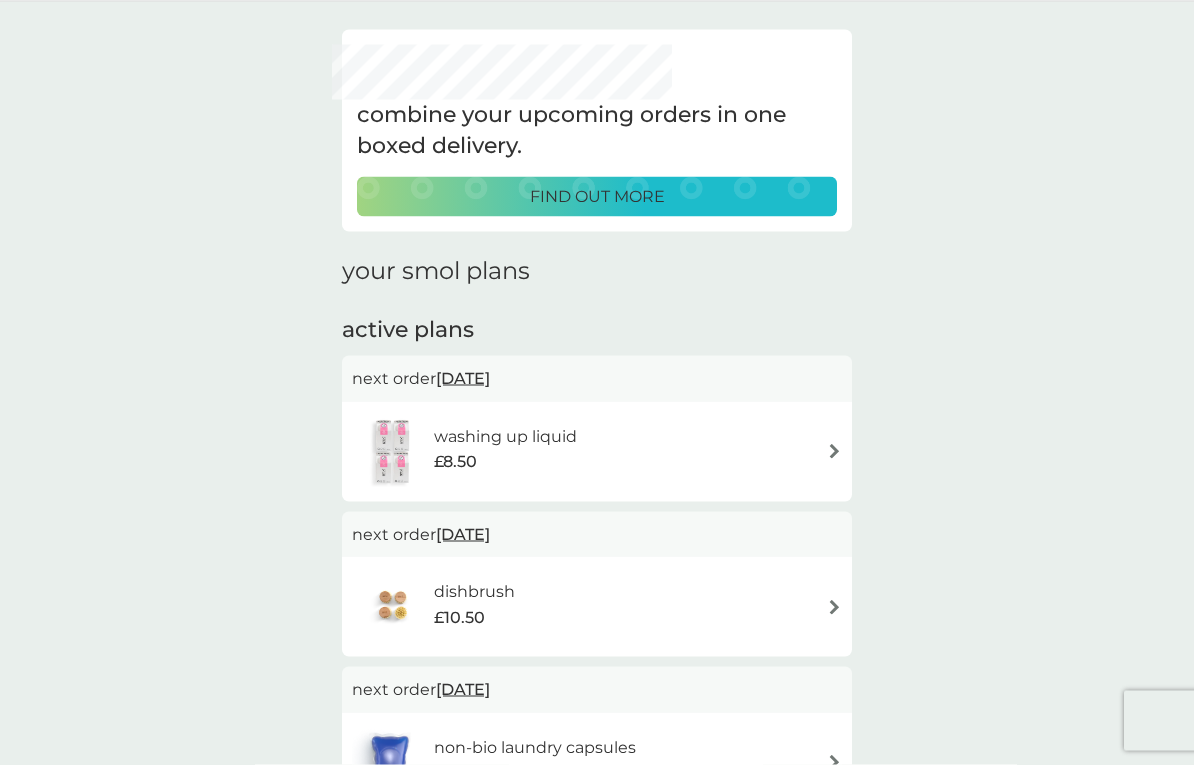 scroll, scrollTop: 66, scrollLeft: 0, axis: vertical 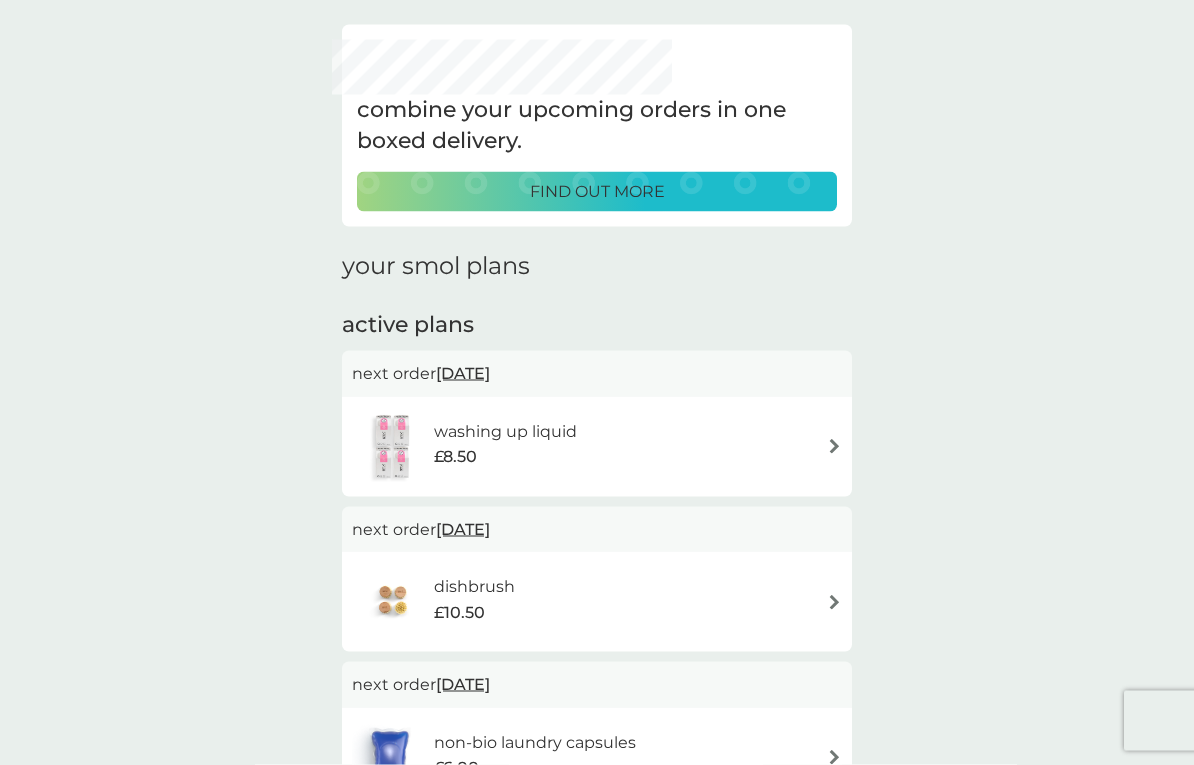 click on "washing up liquid £8.50" at bounding box center (597, 447) 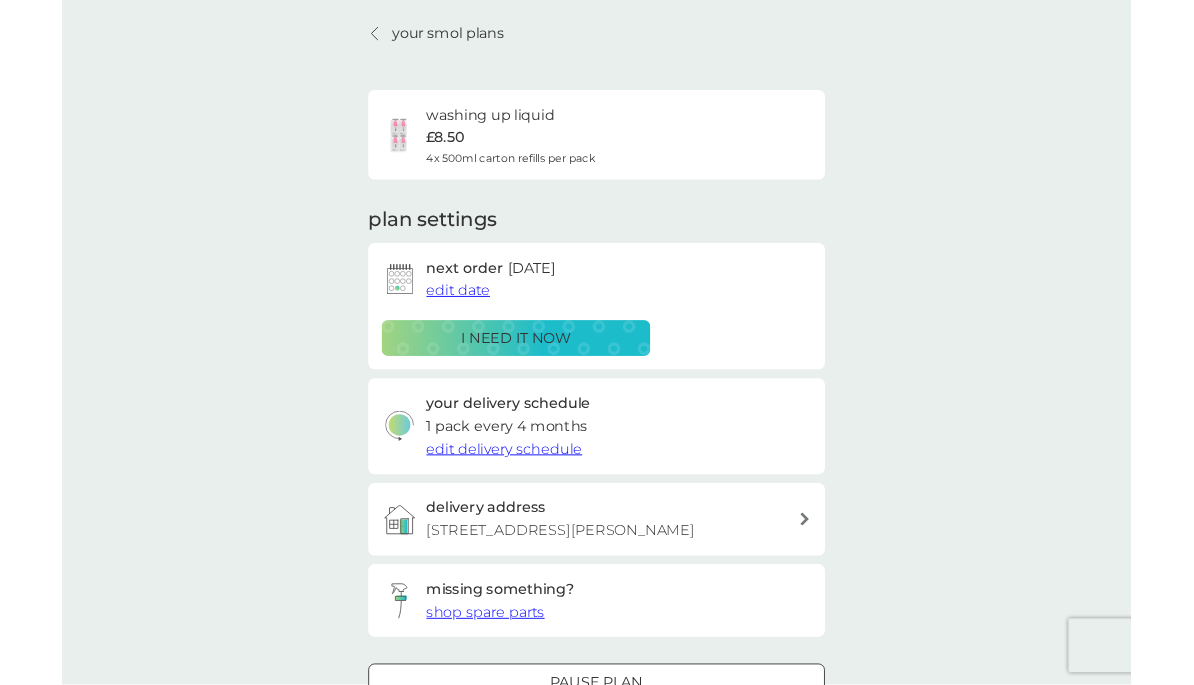 scroll, scrollTop: 0, scrollLeft: 0, axis: both 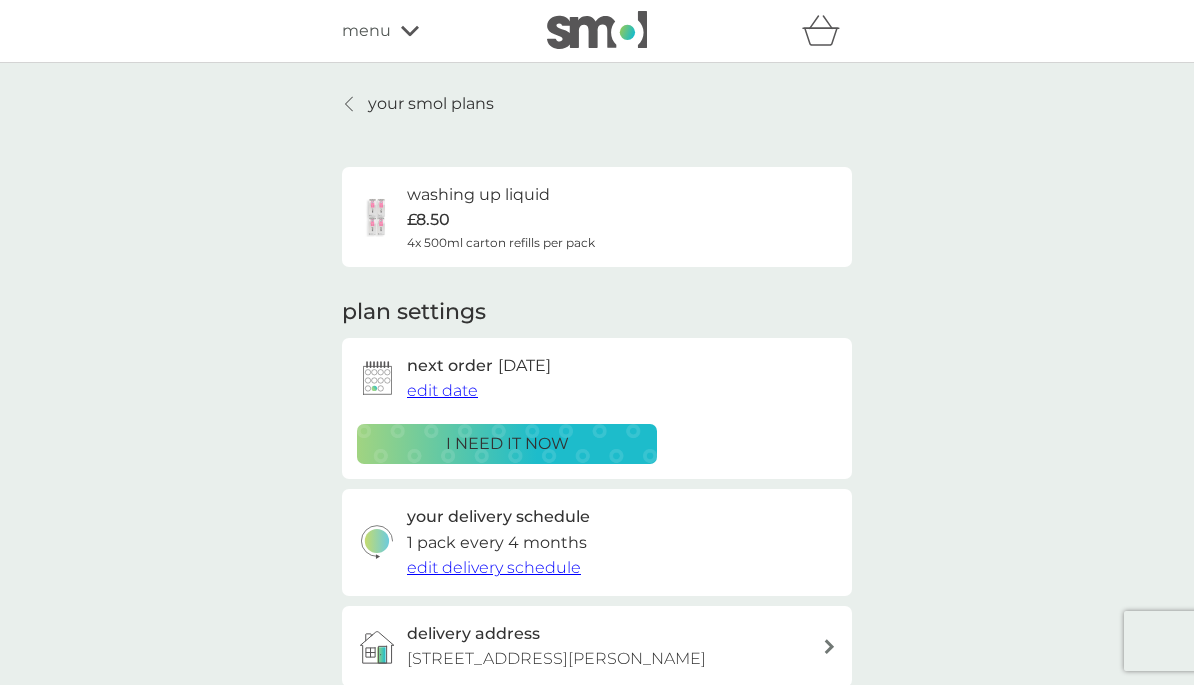 click on "edit date" at bounding box center [442, 390] 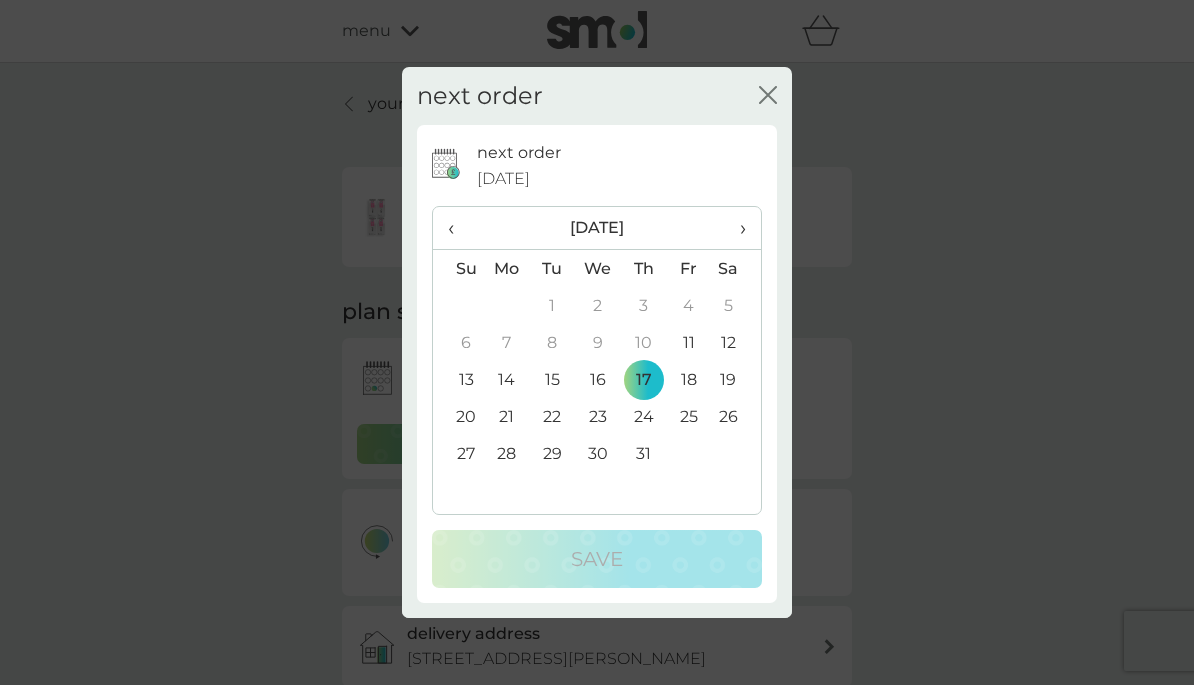 click on "›" at bounding box center [736, 228] 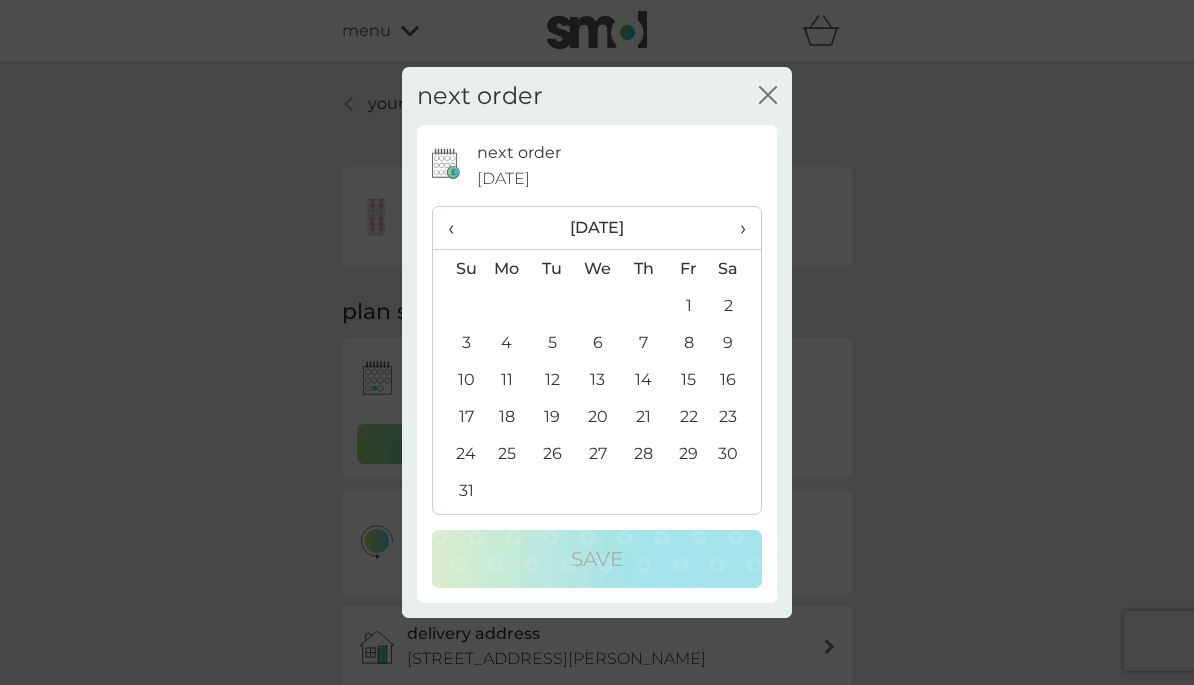 click on "›" at bounding box center [736, 228] 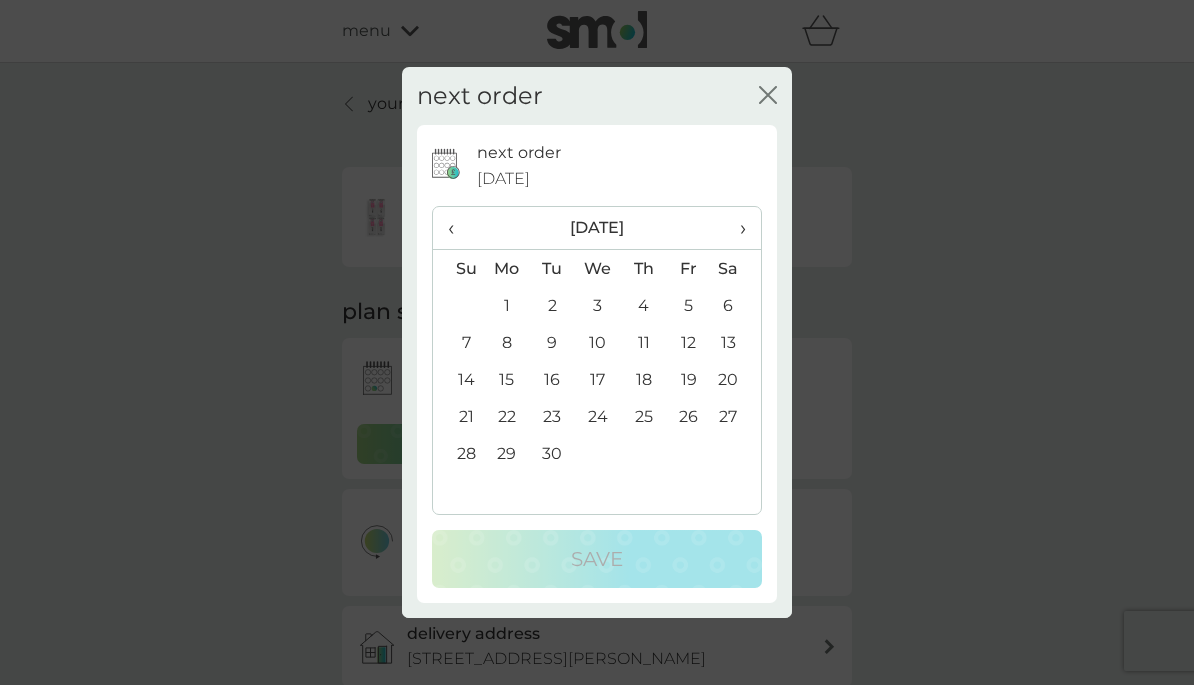 click on "26" at bounding box center (688, 416) 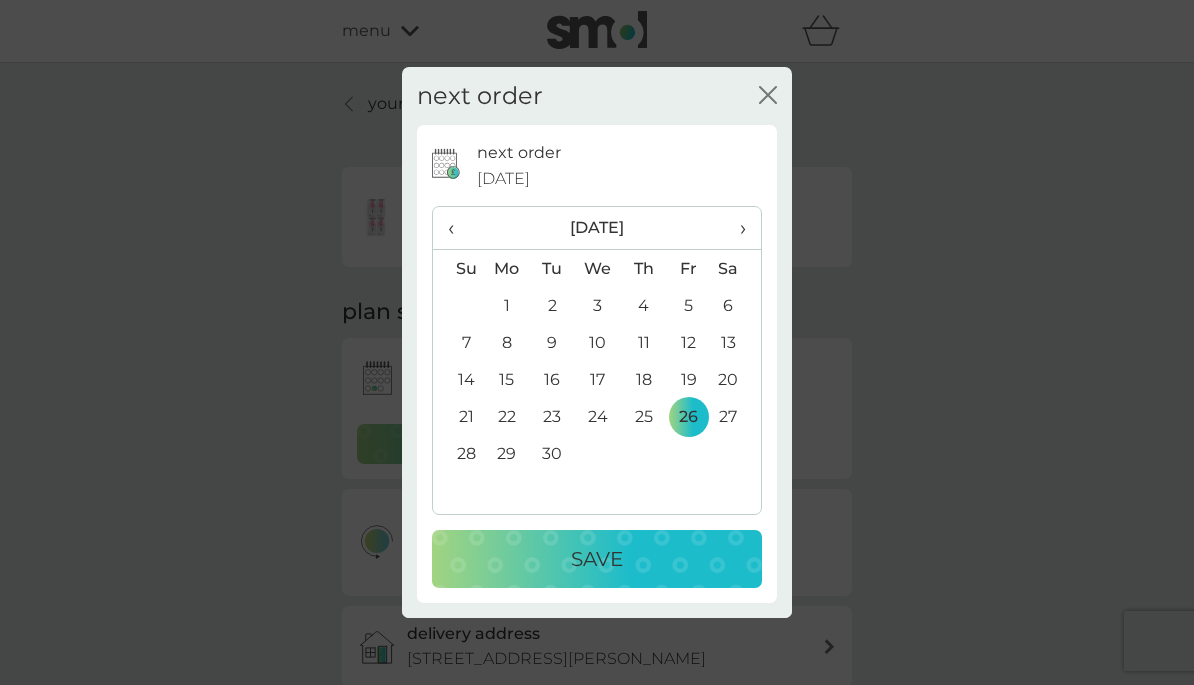 click on "Save" at bounding box center (597, 559) 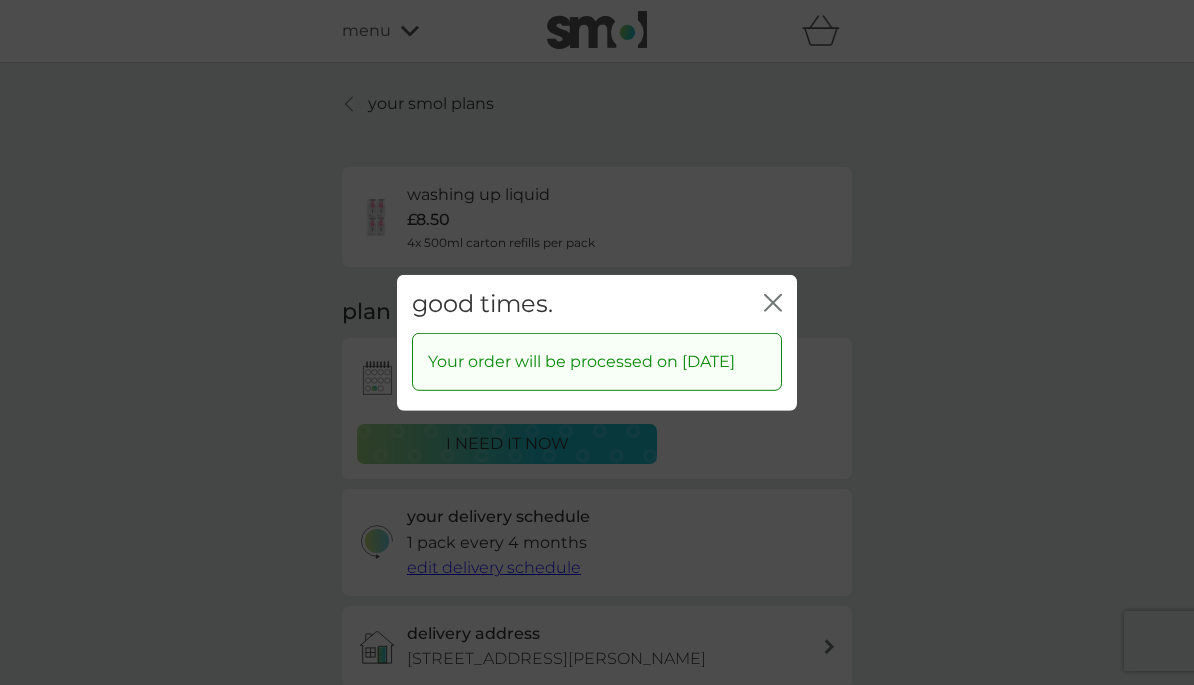 click on "close" 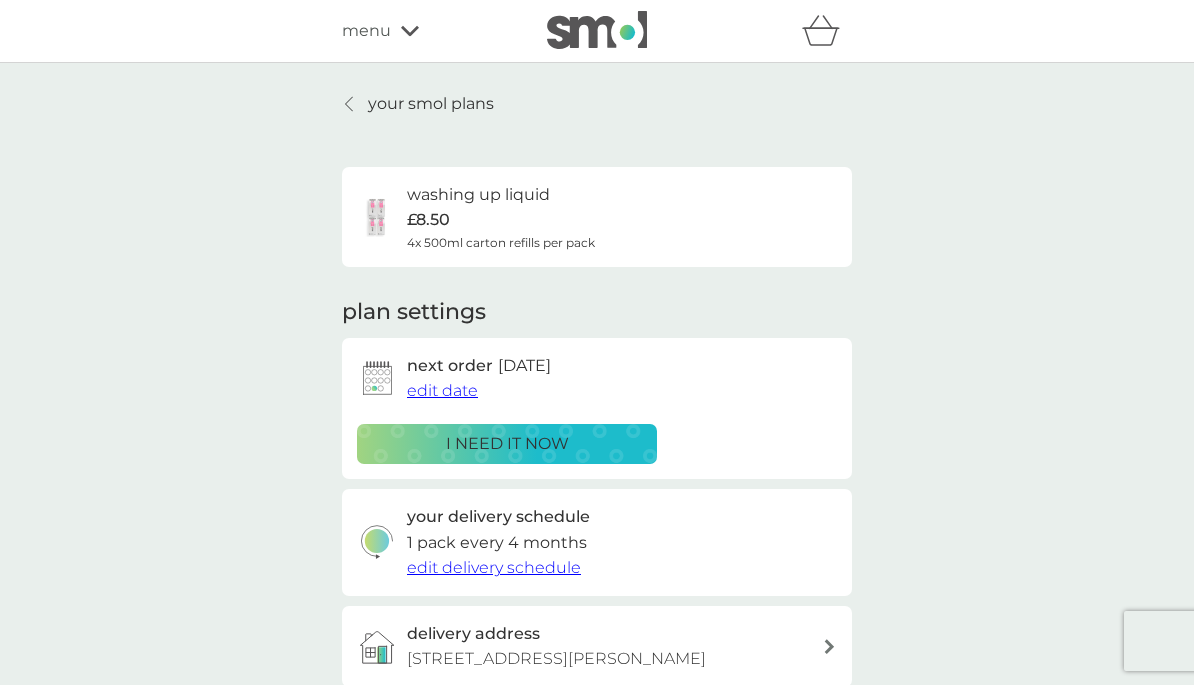click on "your smol plans" at bounding box center [418, 104] 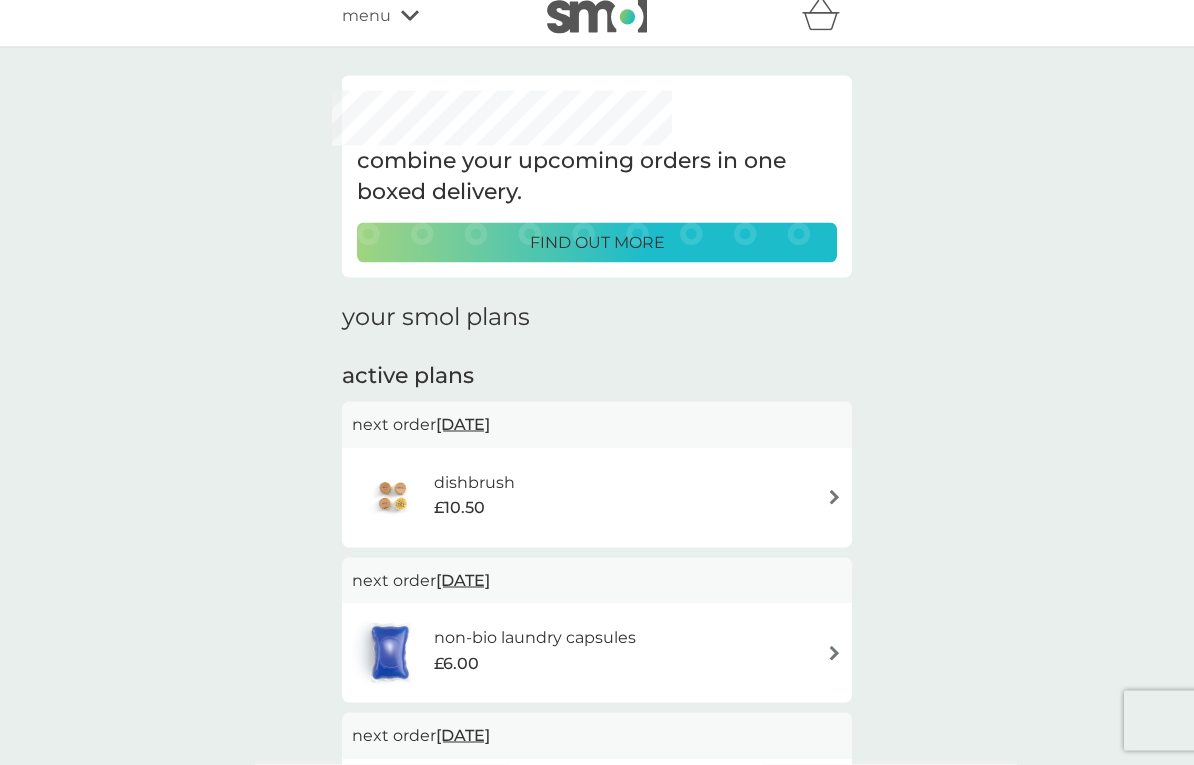scroll, scrollTop: 75, scrollLeft: 0, axis: vertical 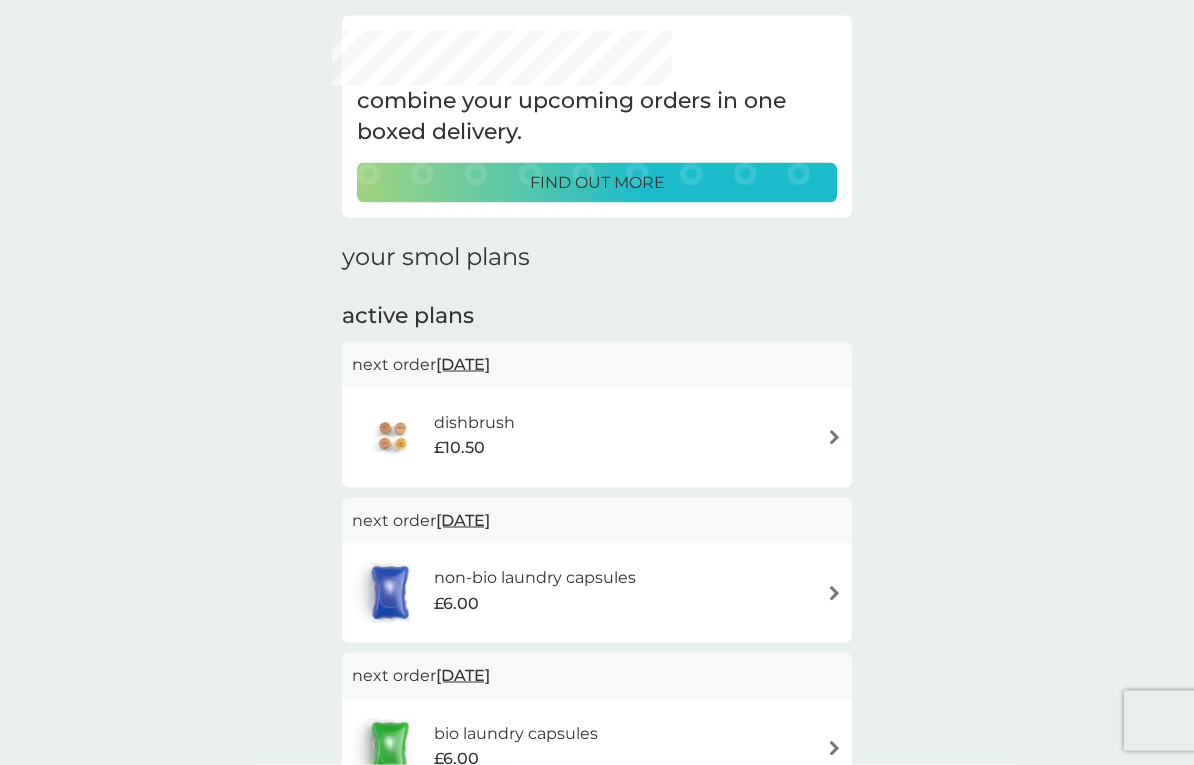 click on "dishbrush £10.50" at bounding box center (597, 438) 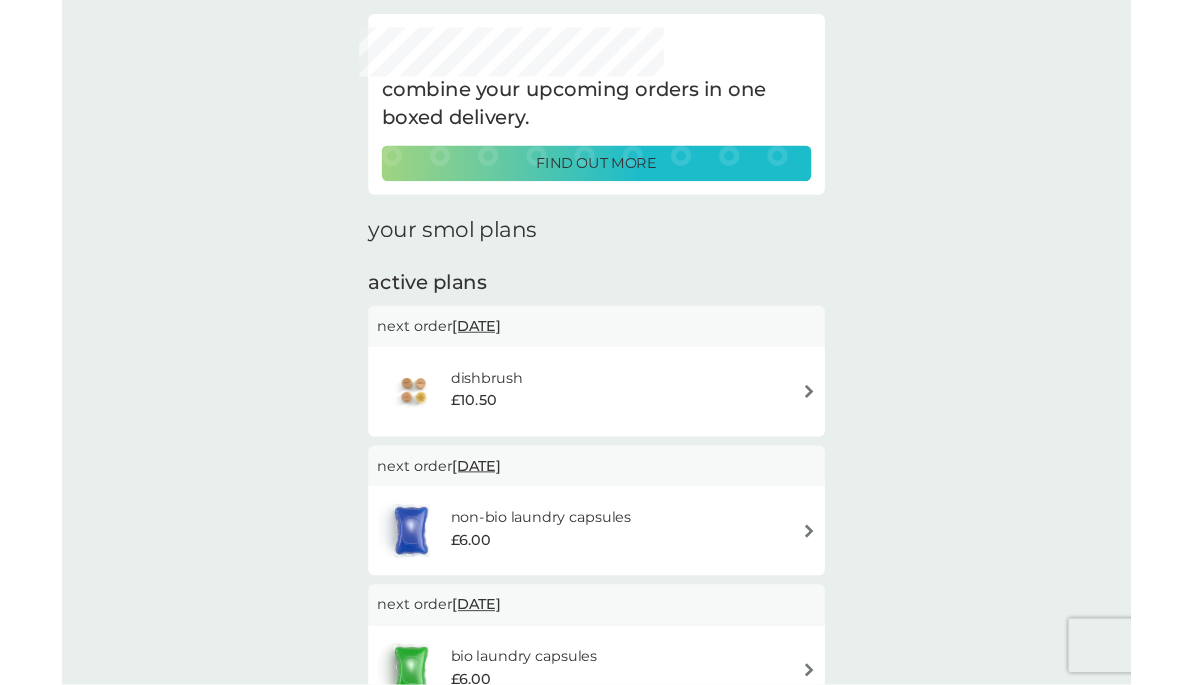 scroll, scrollTop: 0, scrollLeft: 0, axis: both 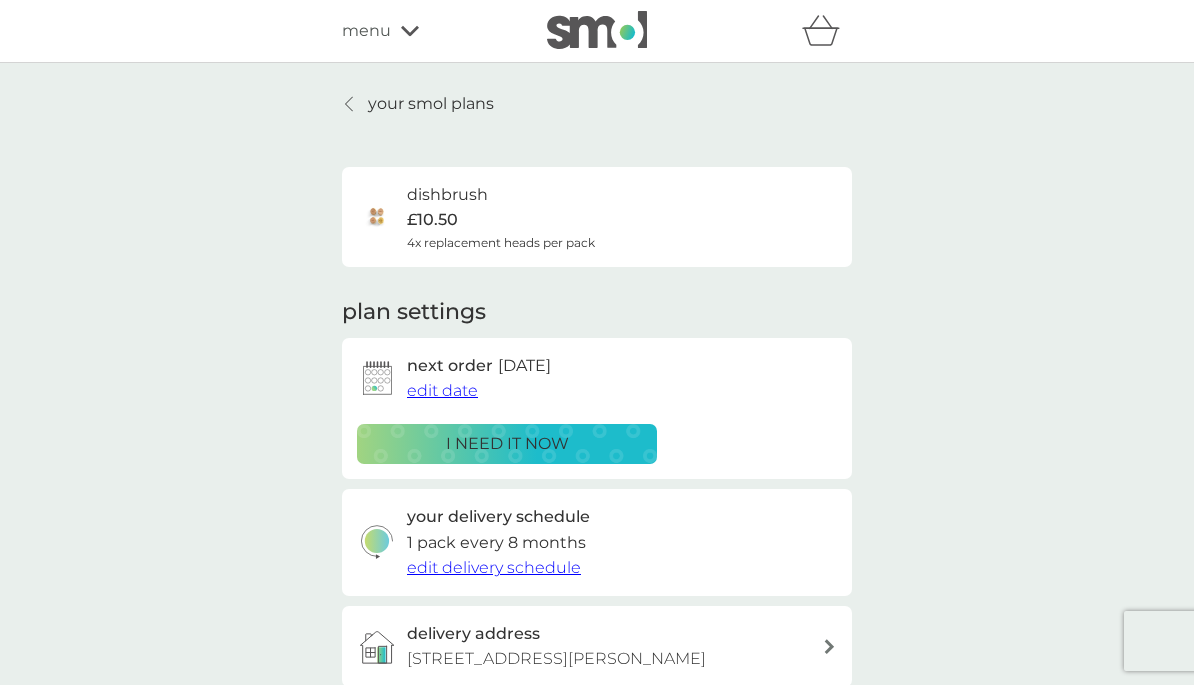 click on "edit date" at bounding box center [442, 390] 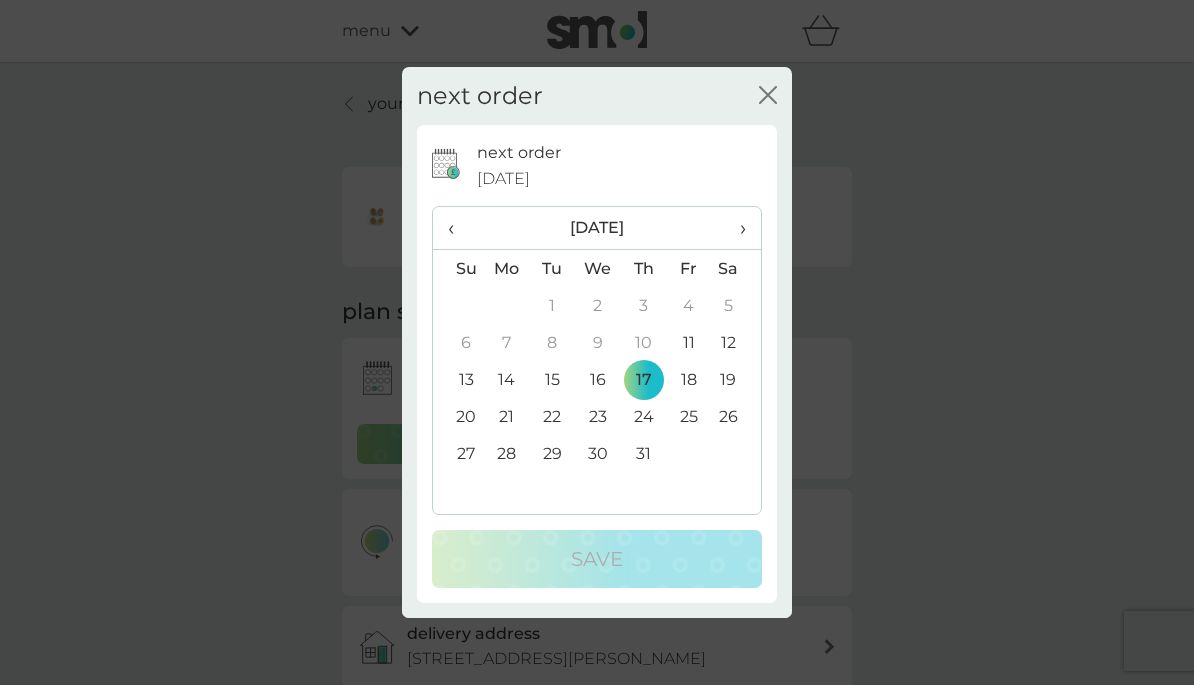 click on "›" at bounding box center [736, 228] 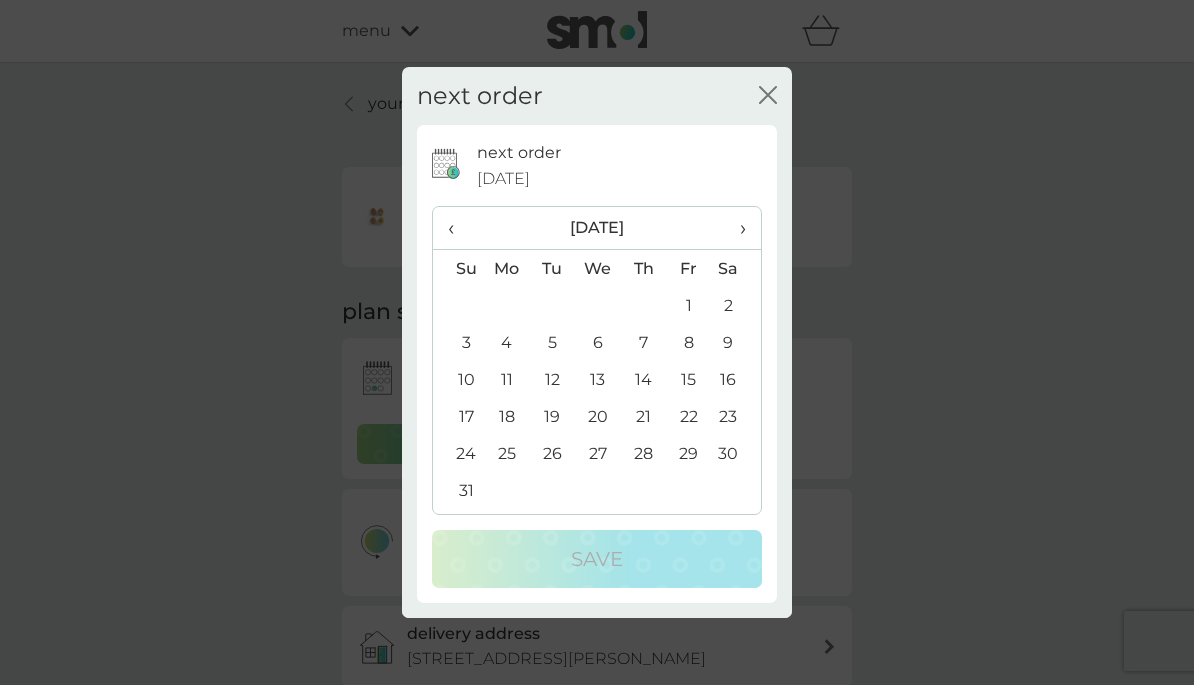 click on "›" at bounding box center (736, 228) 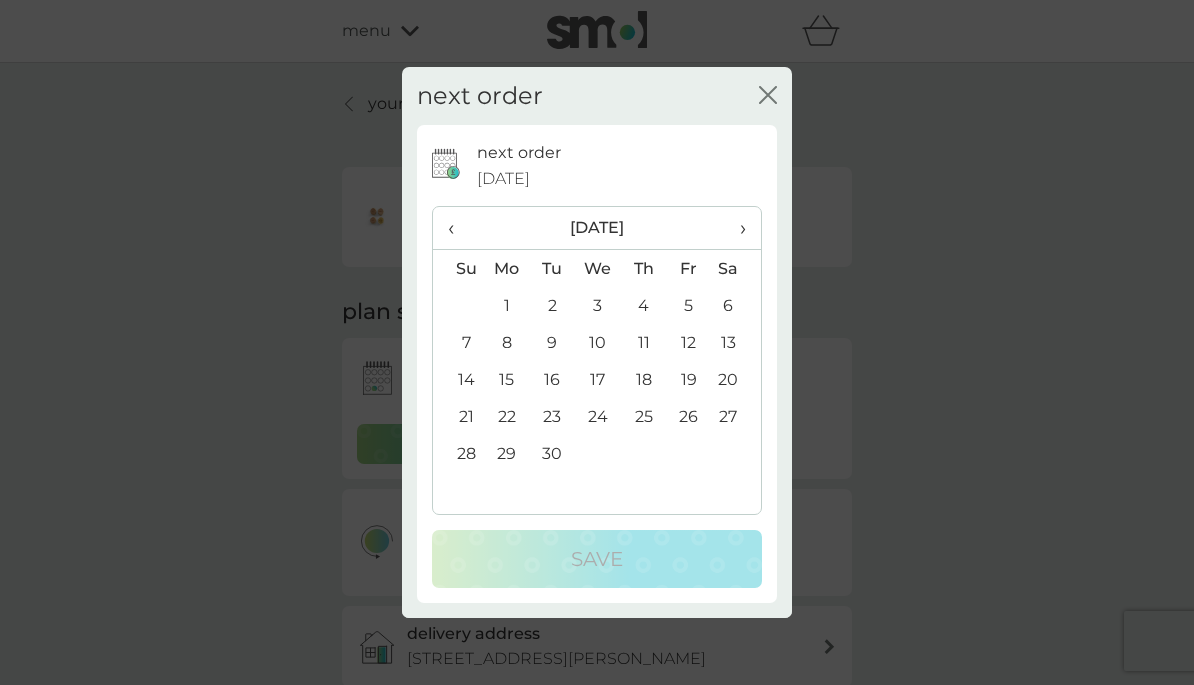 click on "26" at bounding box center [688, 416] 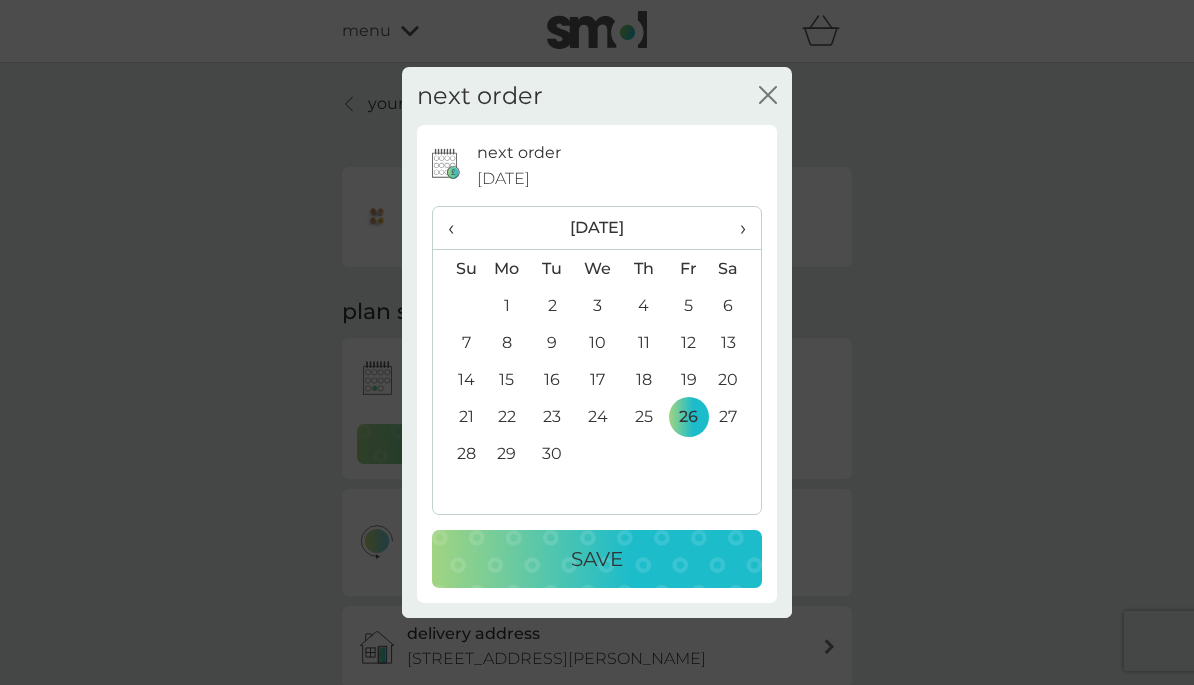 click on "Save" at bounding box center [597, 559] 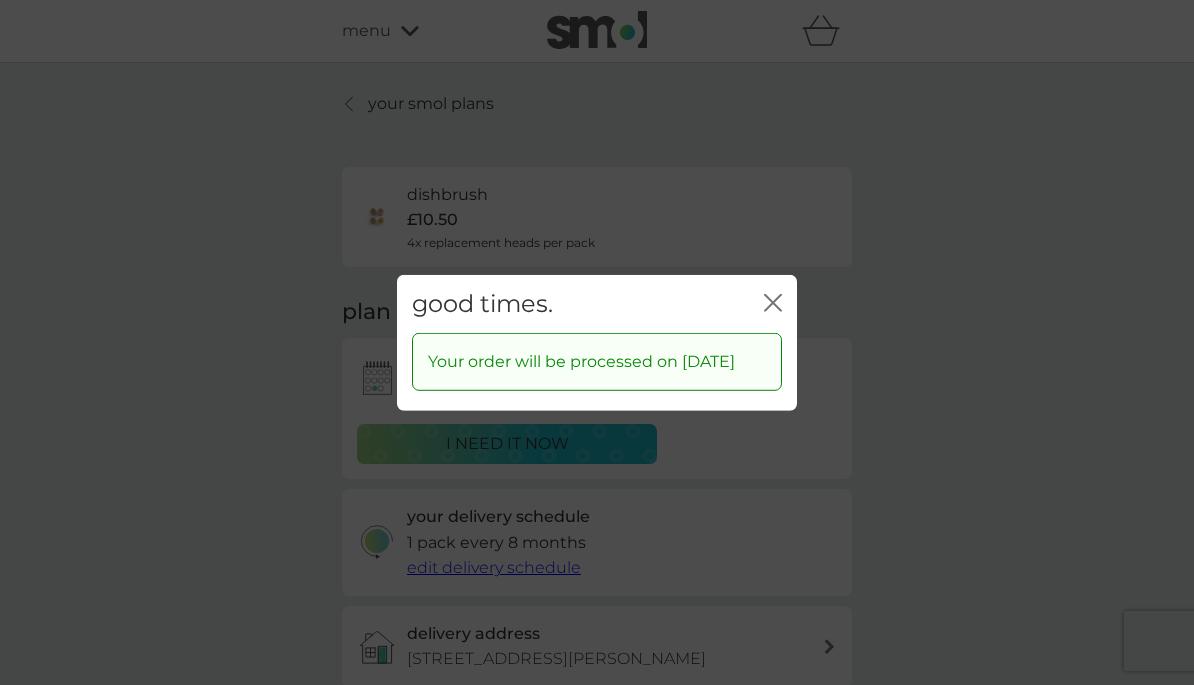 click on "good times. close" at bounding box center (597, 303) 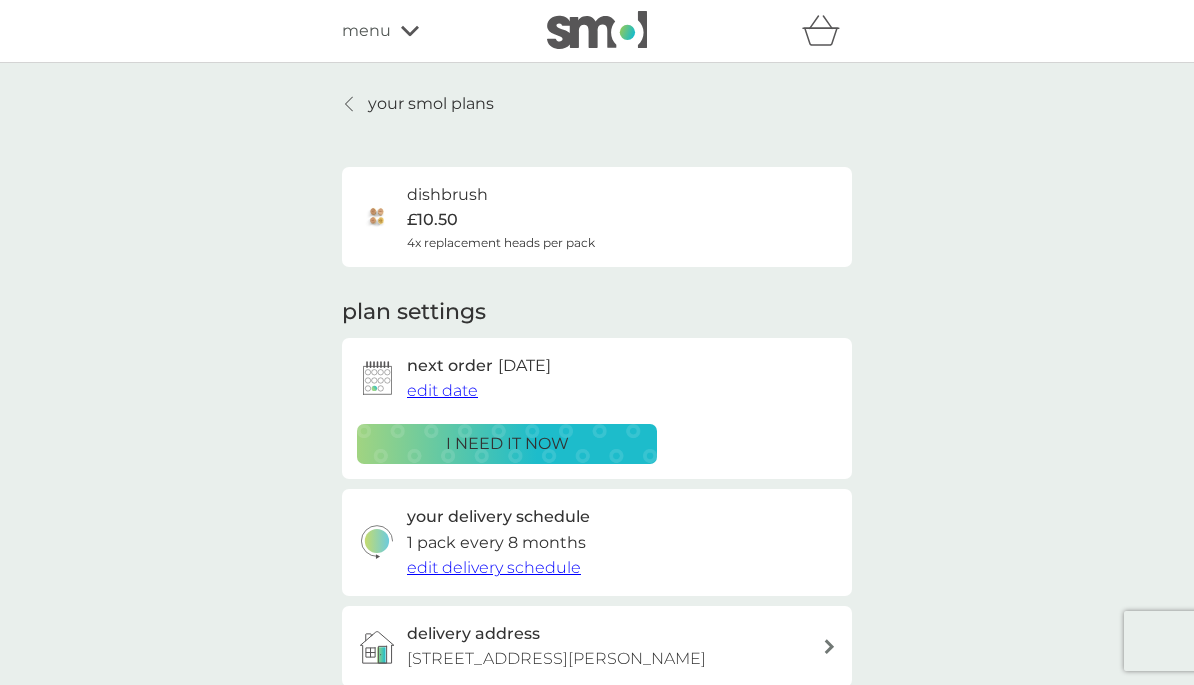 click on "your smol plans" at bounding box center [418, 104] 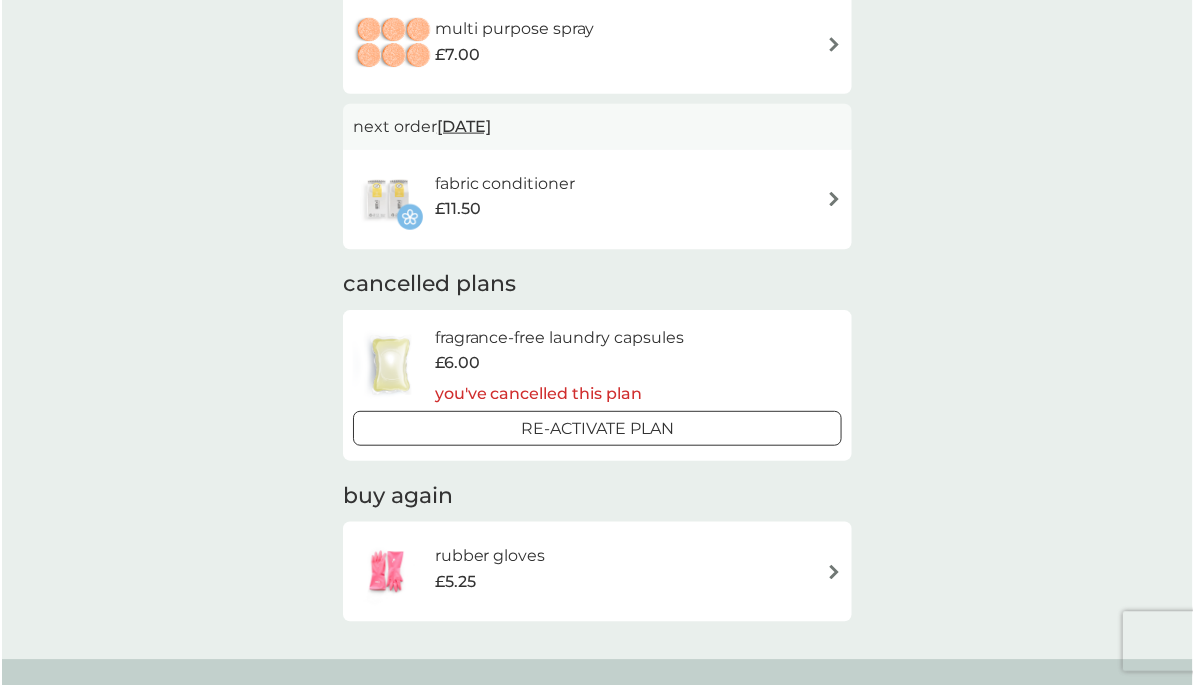 scroll, scrollTop: 1871, scrollLeft: 0, axis: vertical 